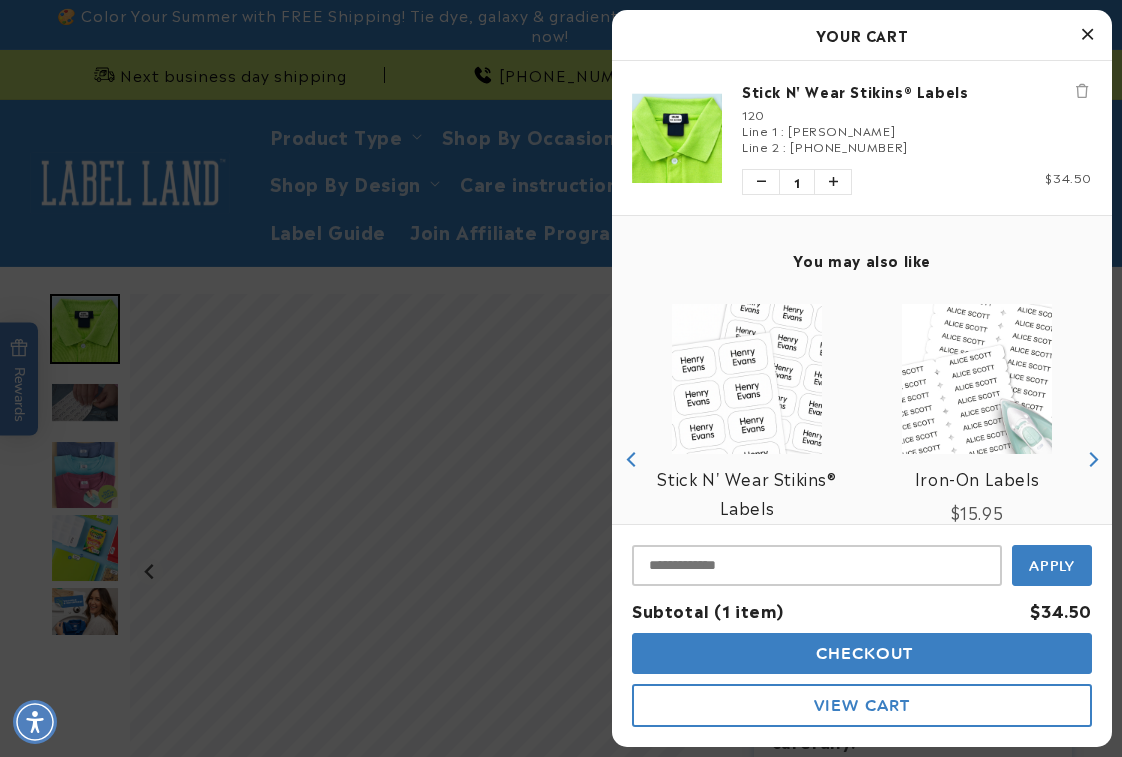 scroll, scrollTop: 1181, scrollLeft: 0, axis: vertical 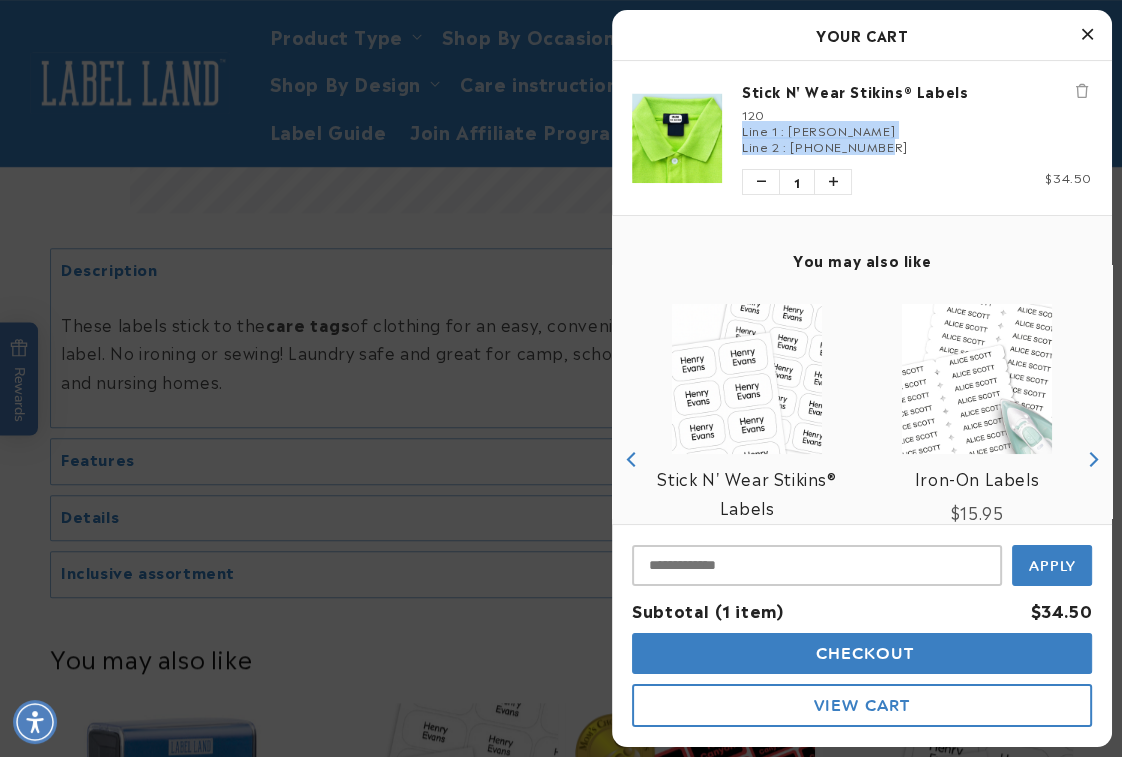 click at bounding box center [1082, 91] 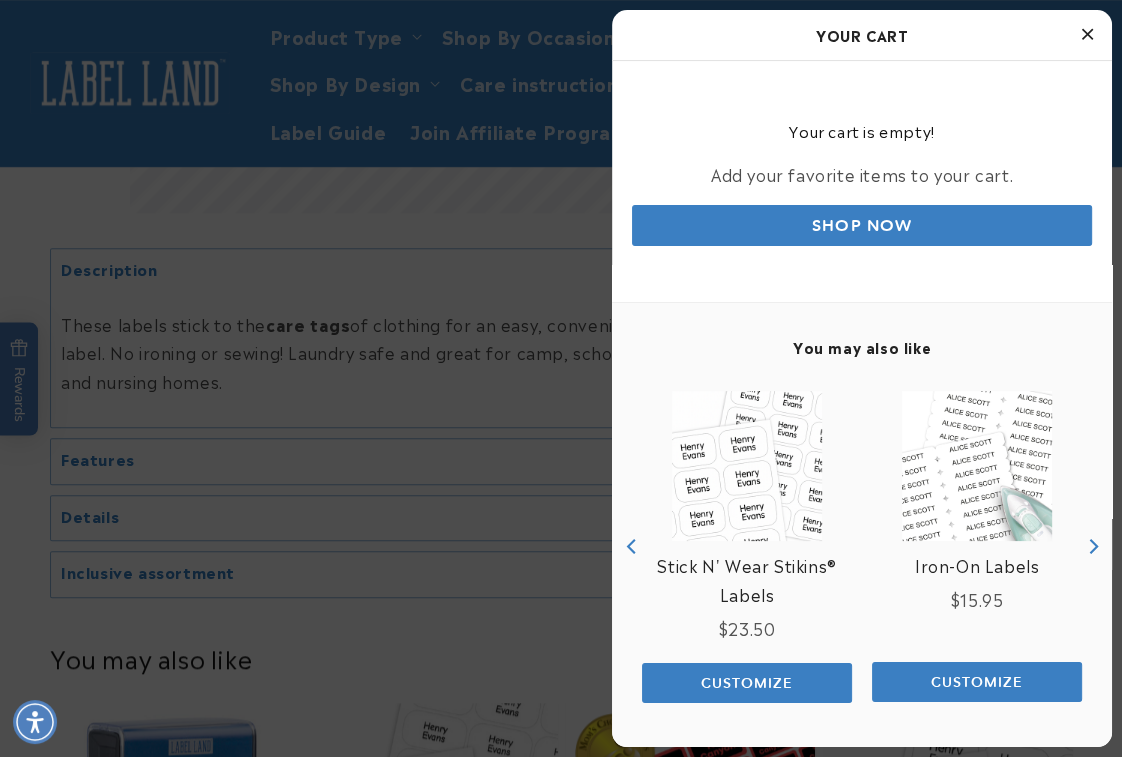 click at bounding box center [1087, 34] 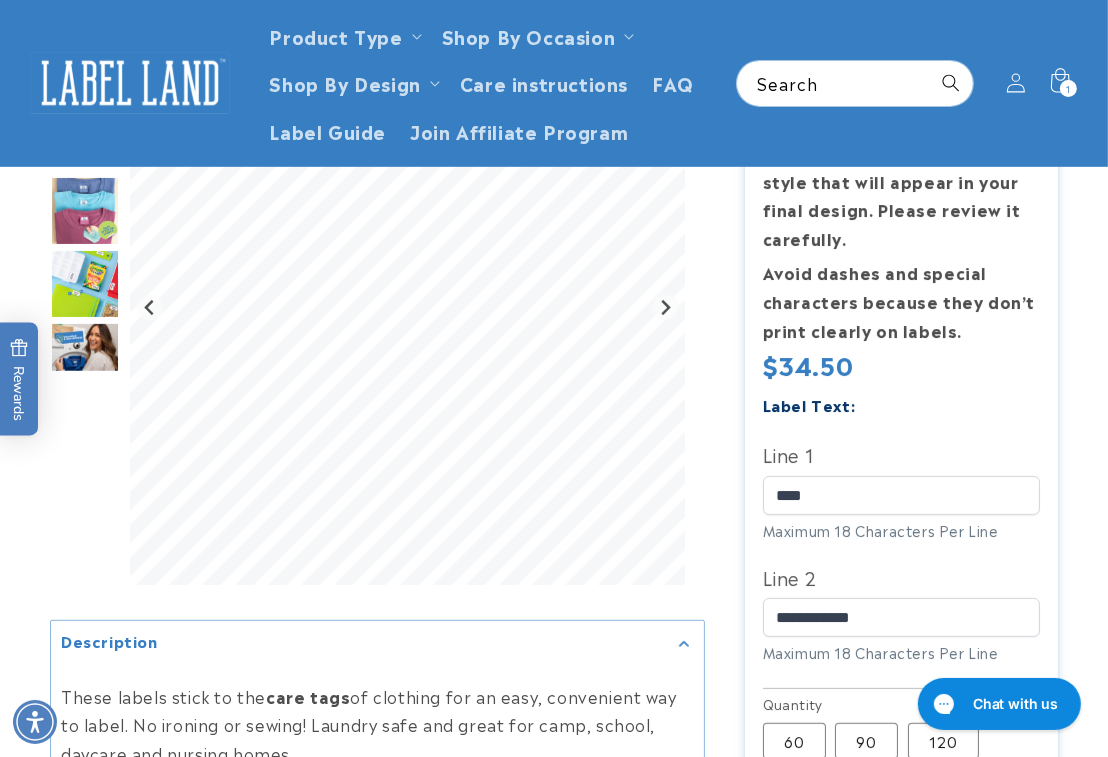 scroll, scrollTop: 363, scrollLeft: 0, axis: vertical 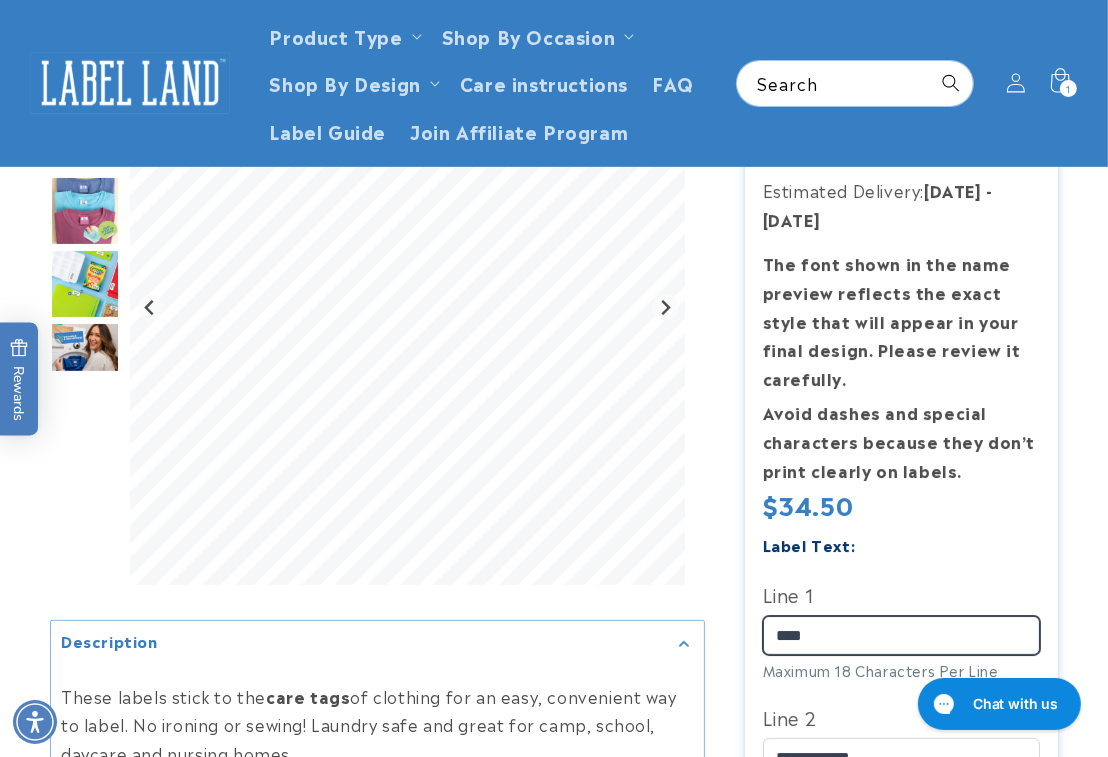 drag, startPoint x: 841, startPoint y: 630, endPoint x: 640, endPoint y: 619, distance: 201.30077 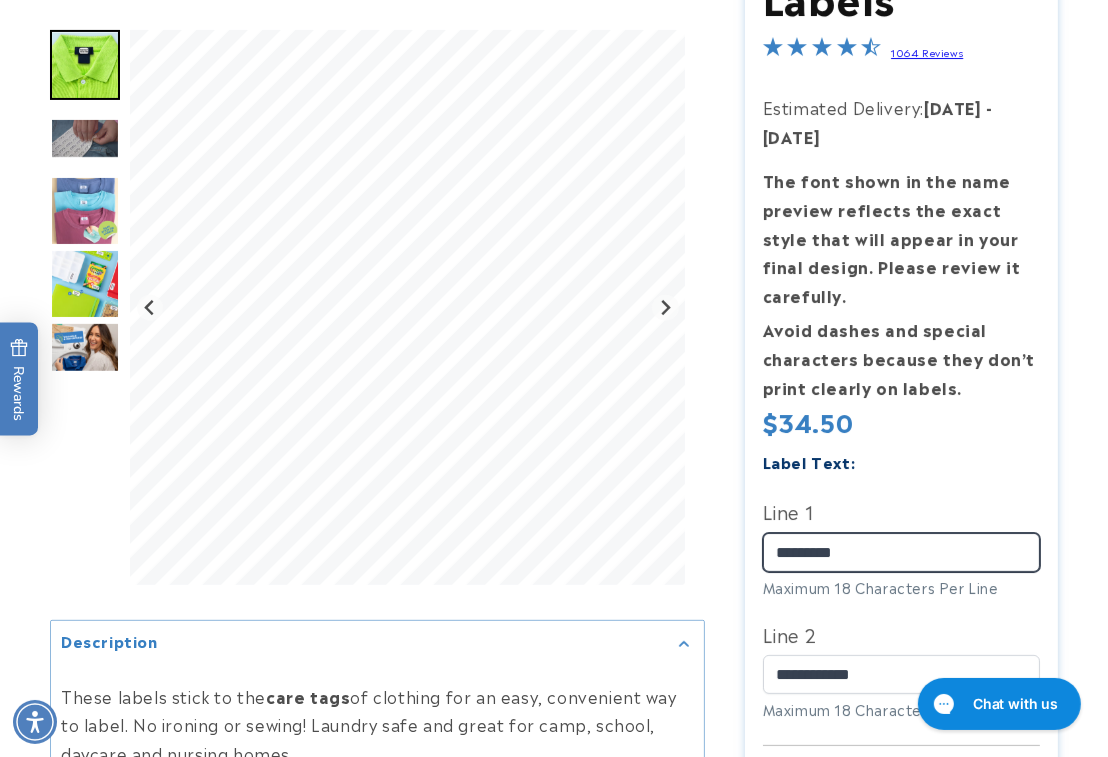 scroll, scrollTop: 818, scrollLeft: 0, axis: vertical 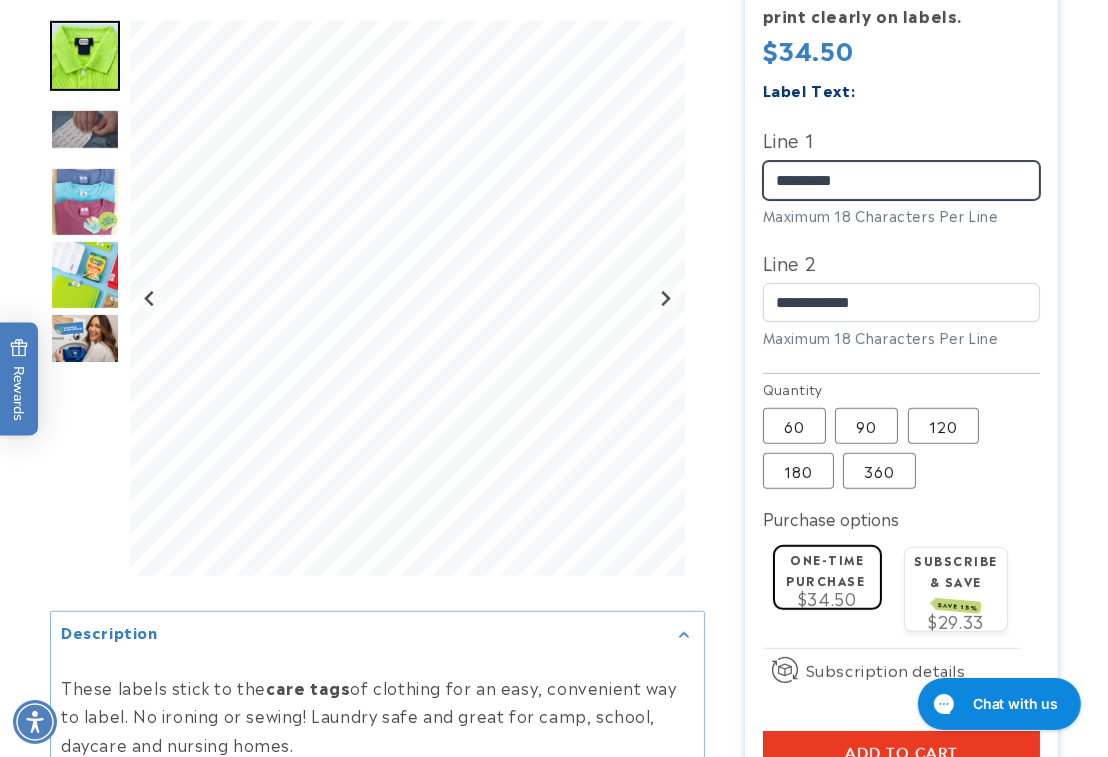 type on "*********" 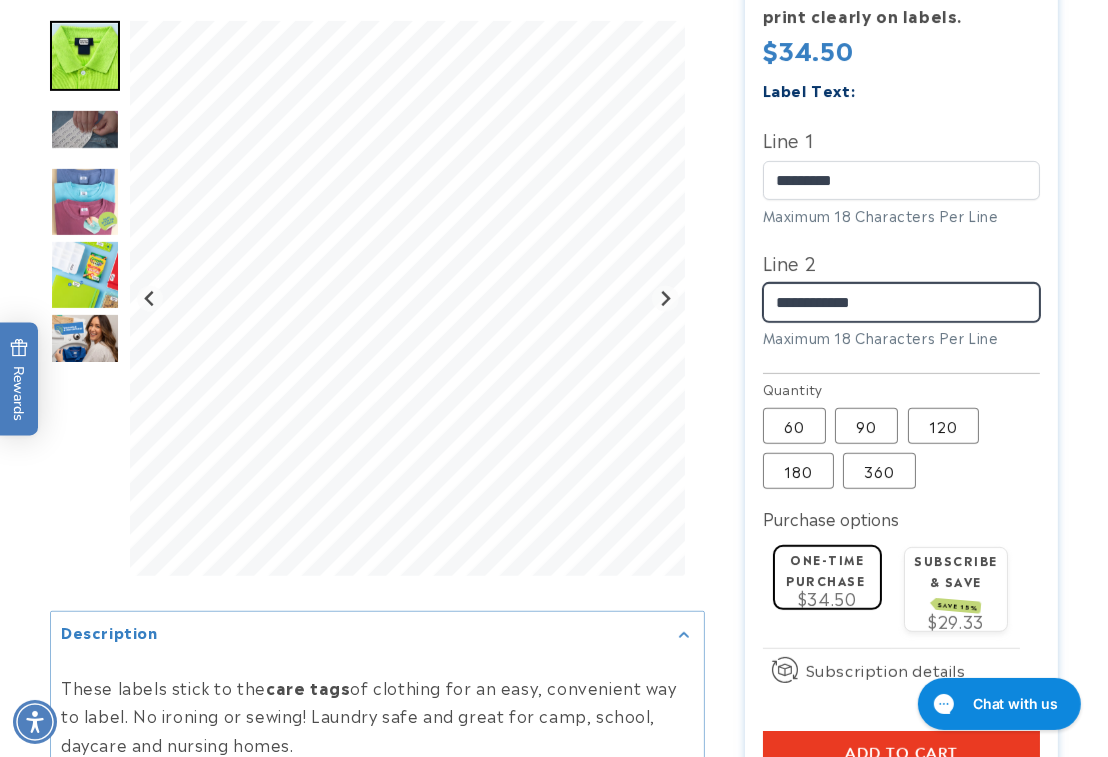 click at bounding box center (554, 218) 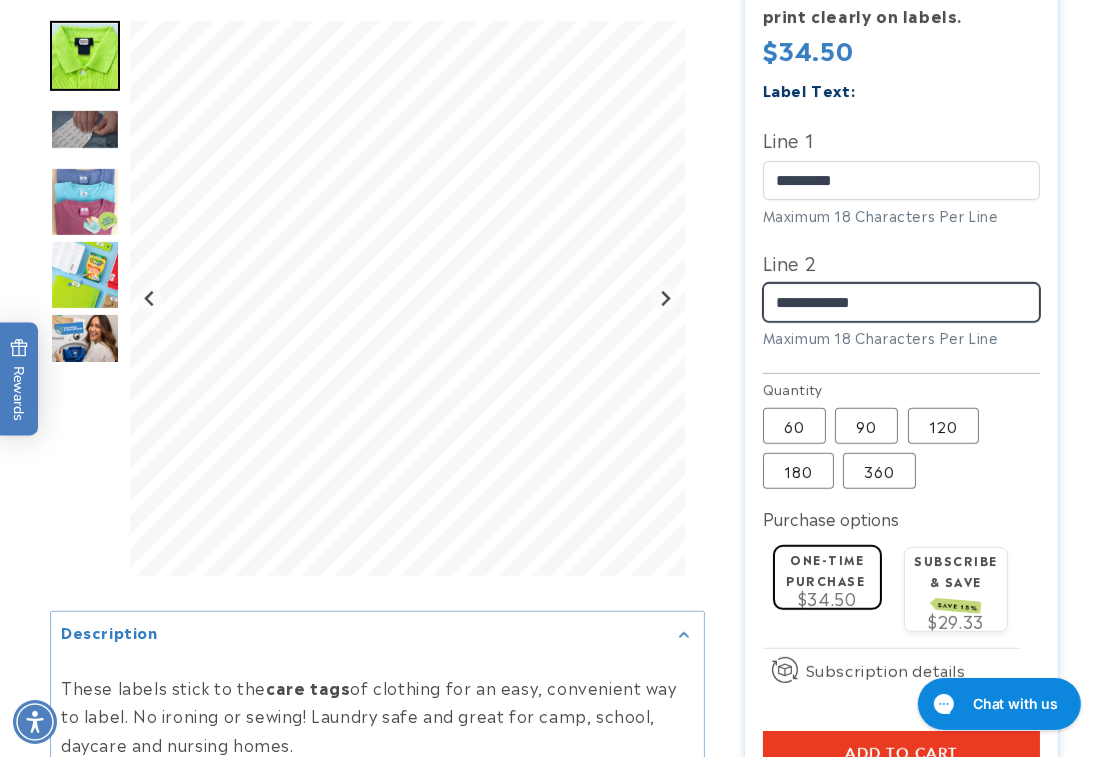 type on "**********" 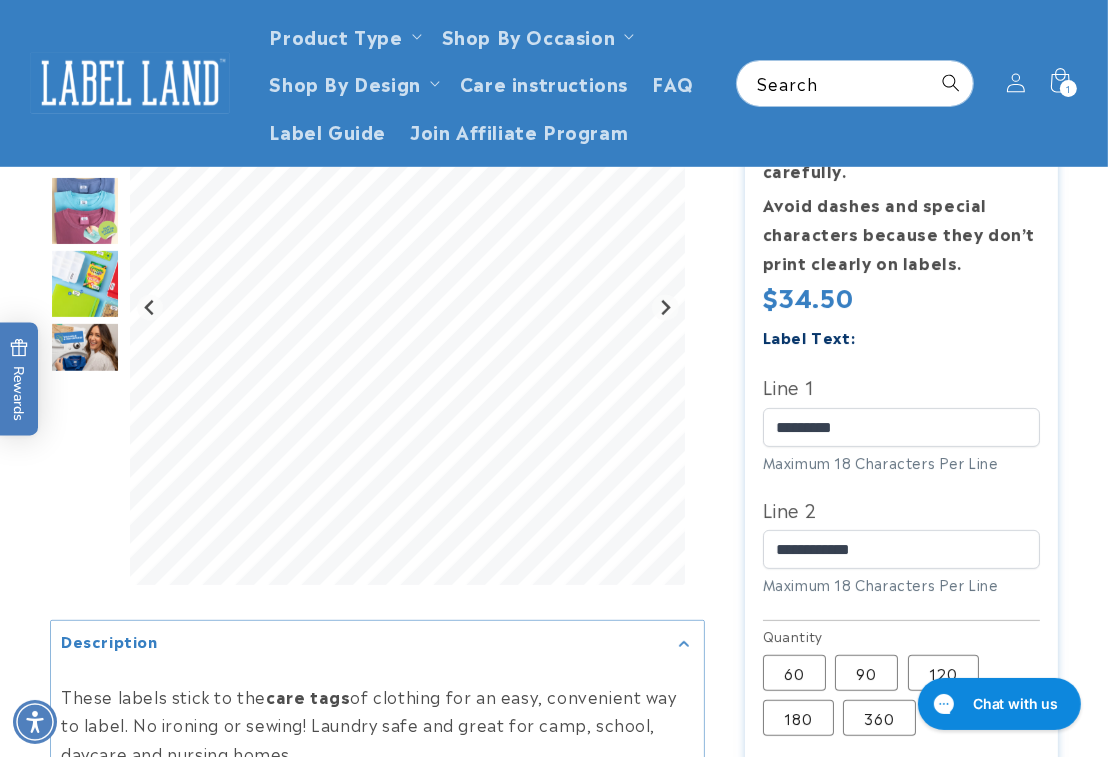 scroll, scrollTop: 545, scrollLeft: 0, axis: vertical 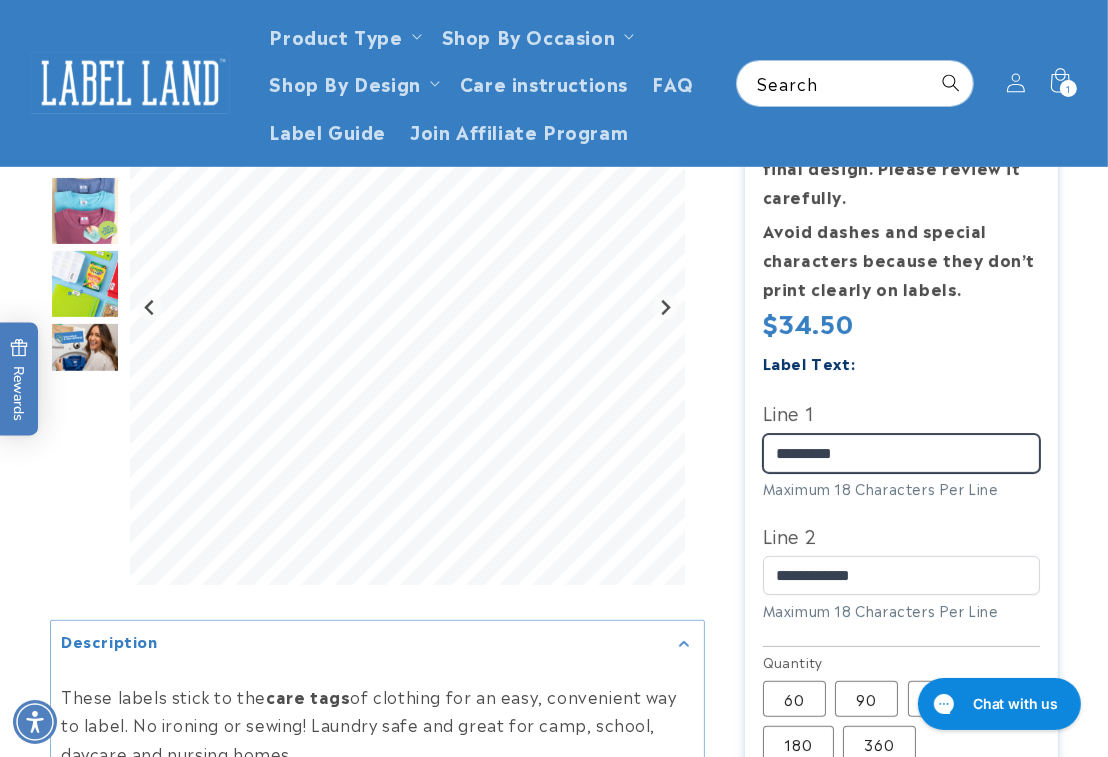 drag, startPoint x: 971, startPoint y: 447, endPoint x: 786, endPoint y: 452, distance: 185.06755 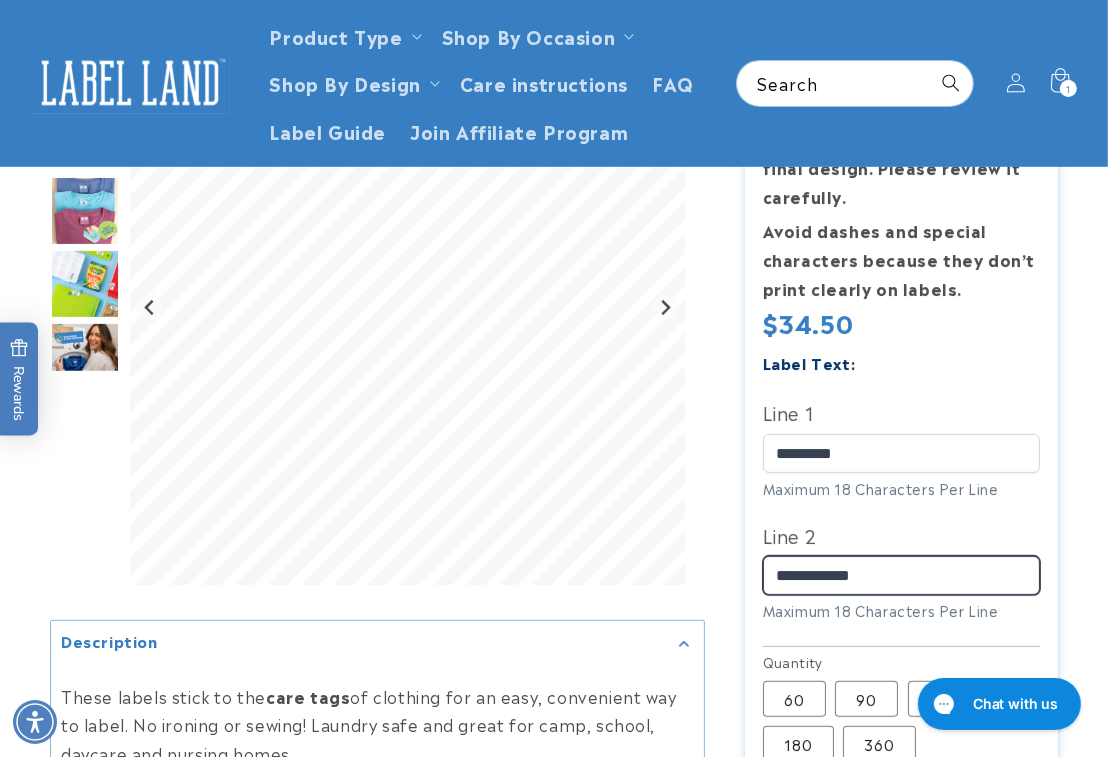 click on "**********" at bounding box center (902, 575) 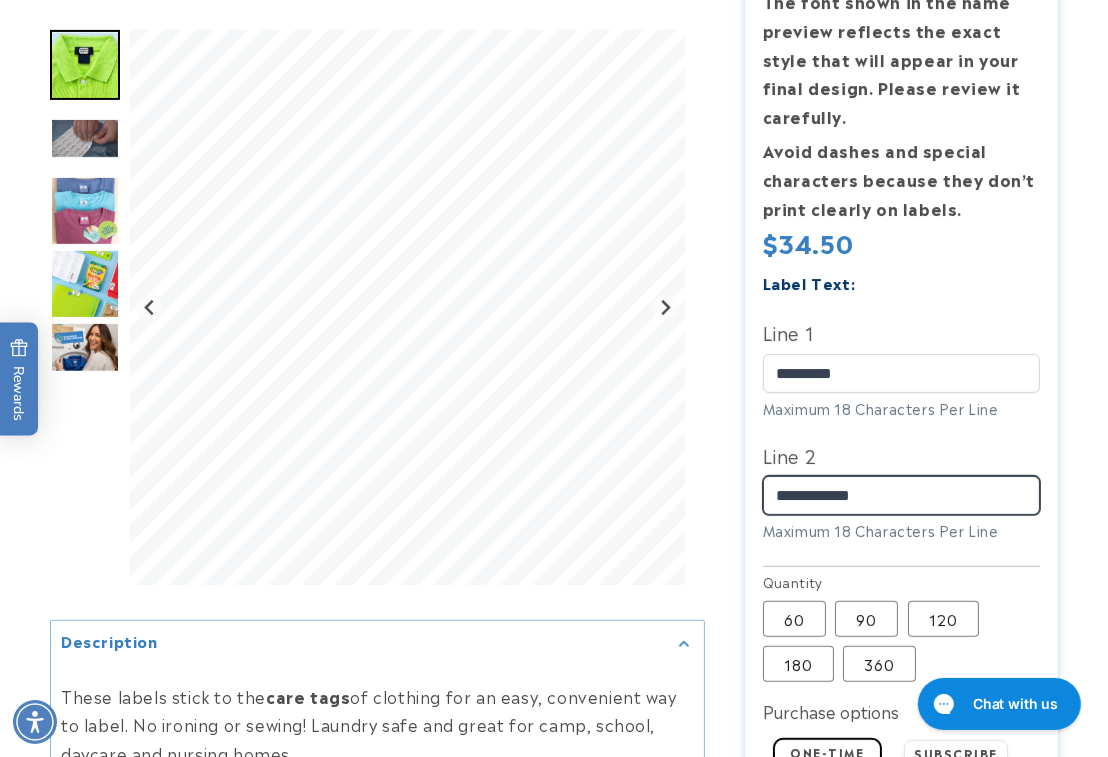 scroll, scrollTop: 727, scrollLeft: 0, axis: vertical 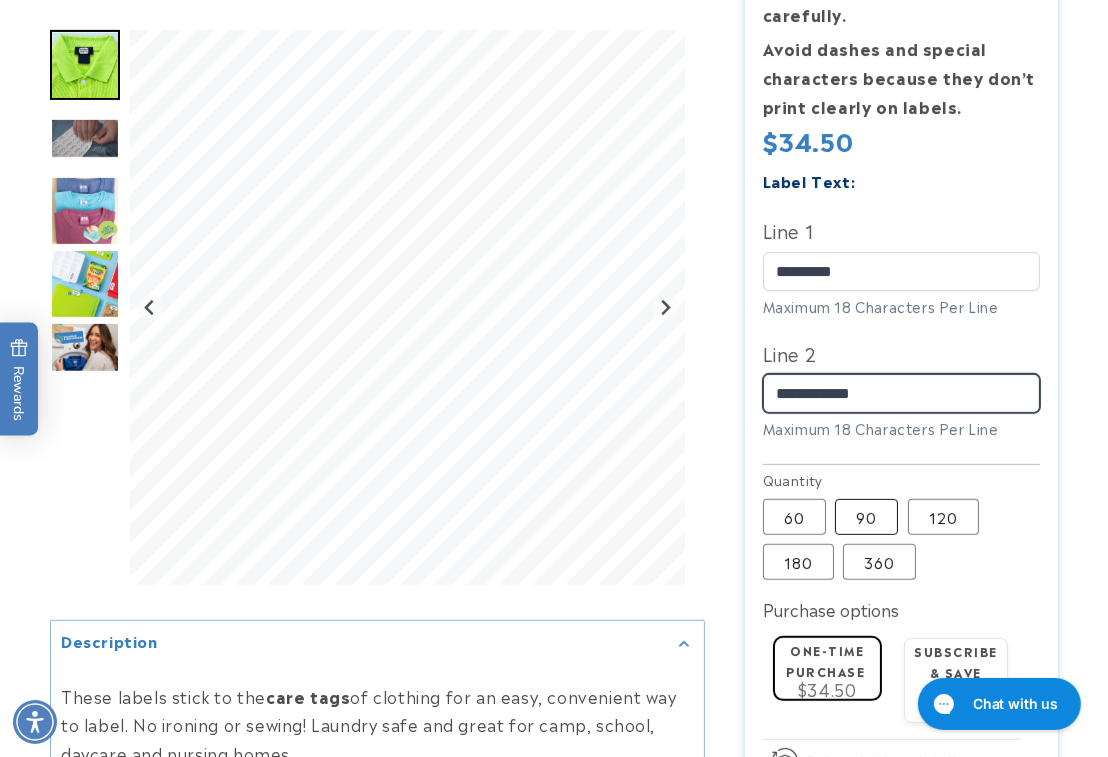 type on "**********" 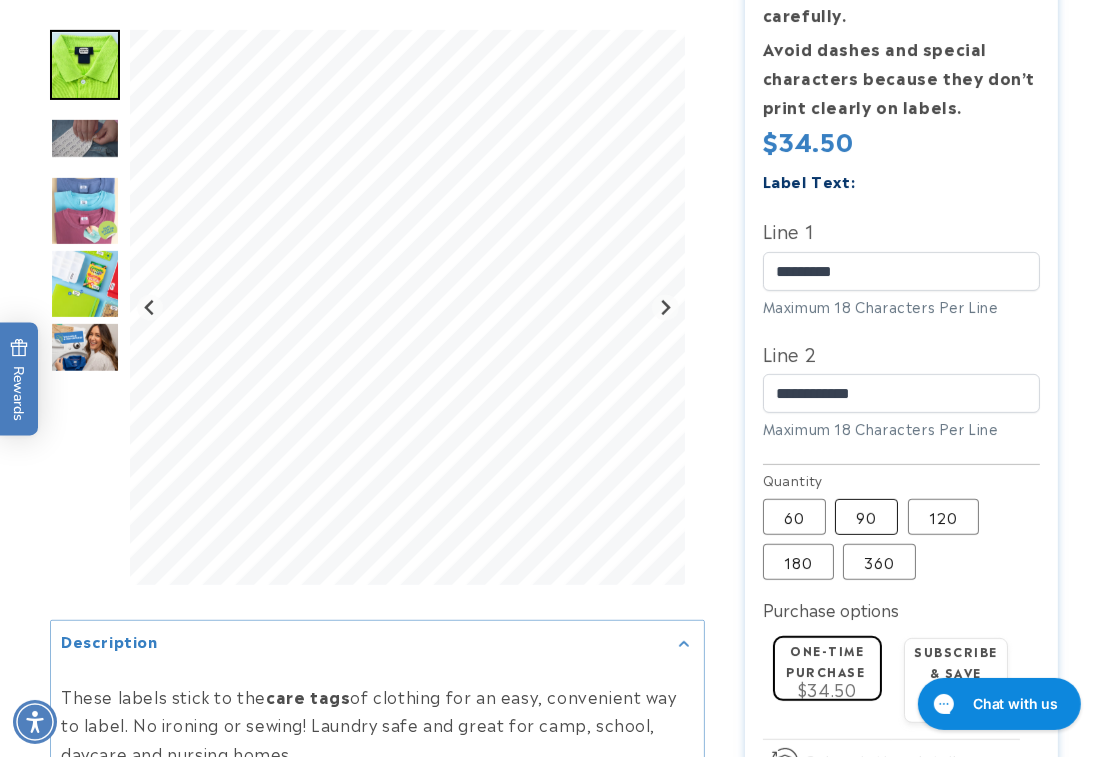 click on "90 Variant sold out or unavailable" at bounding box center (866, 517) 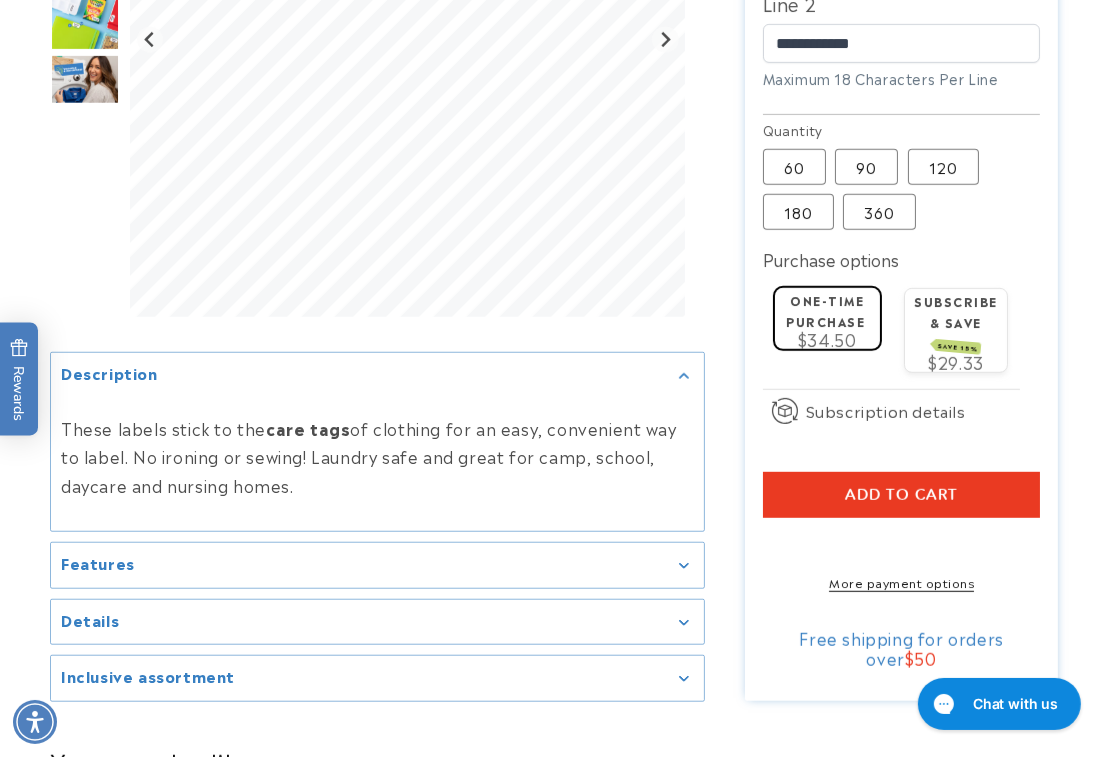 type 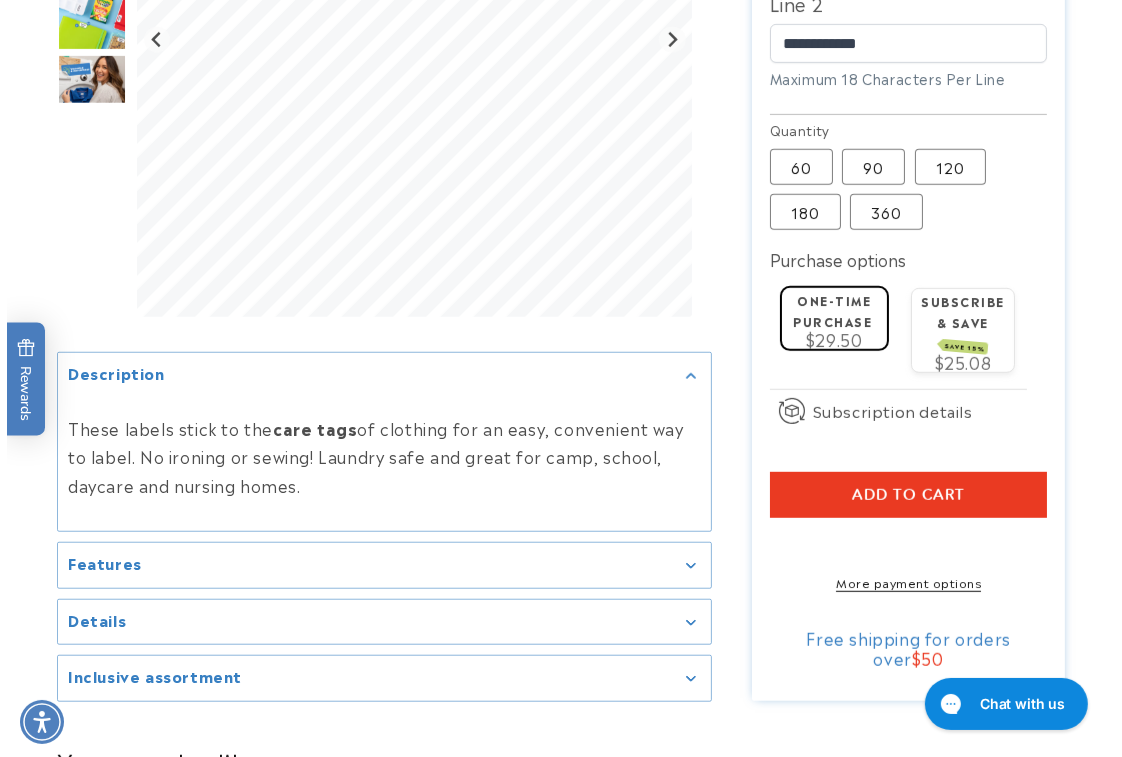 scroll, scrollTop: 1090, scrollLeft: 0, axis: vertical 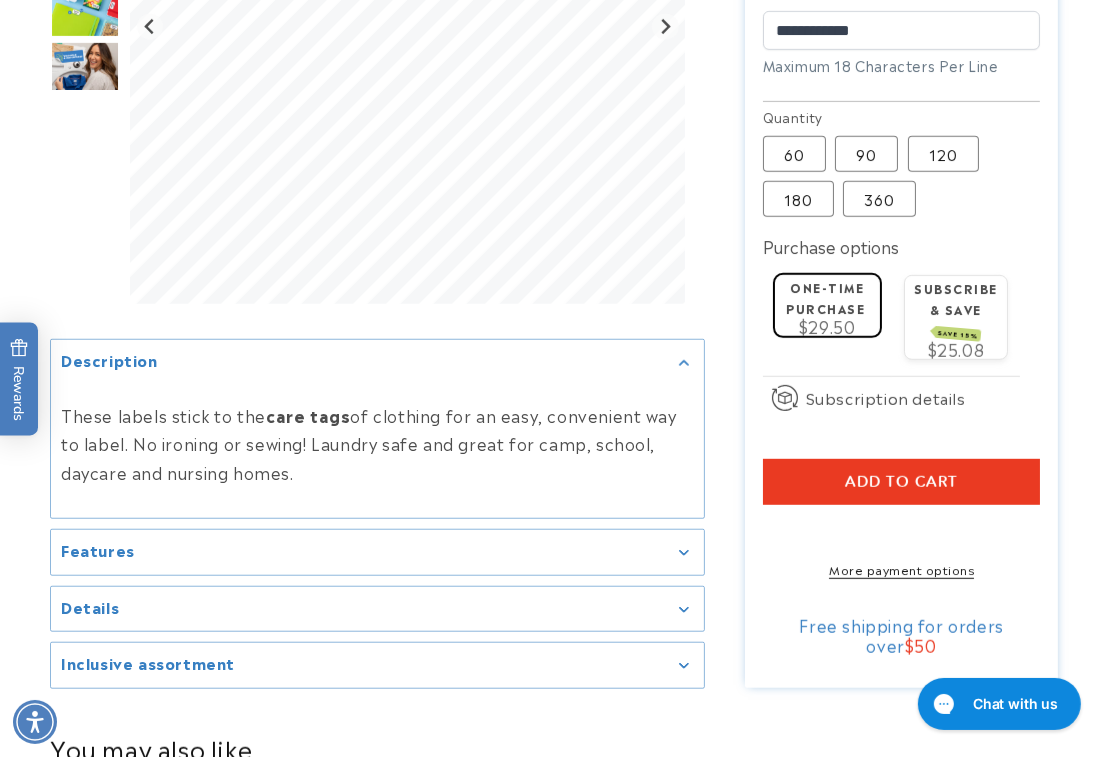 click on "Add to cart" at bounding box center (902, 482) 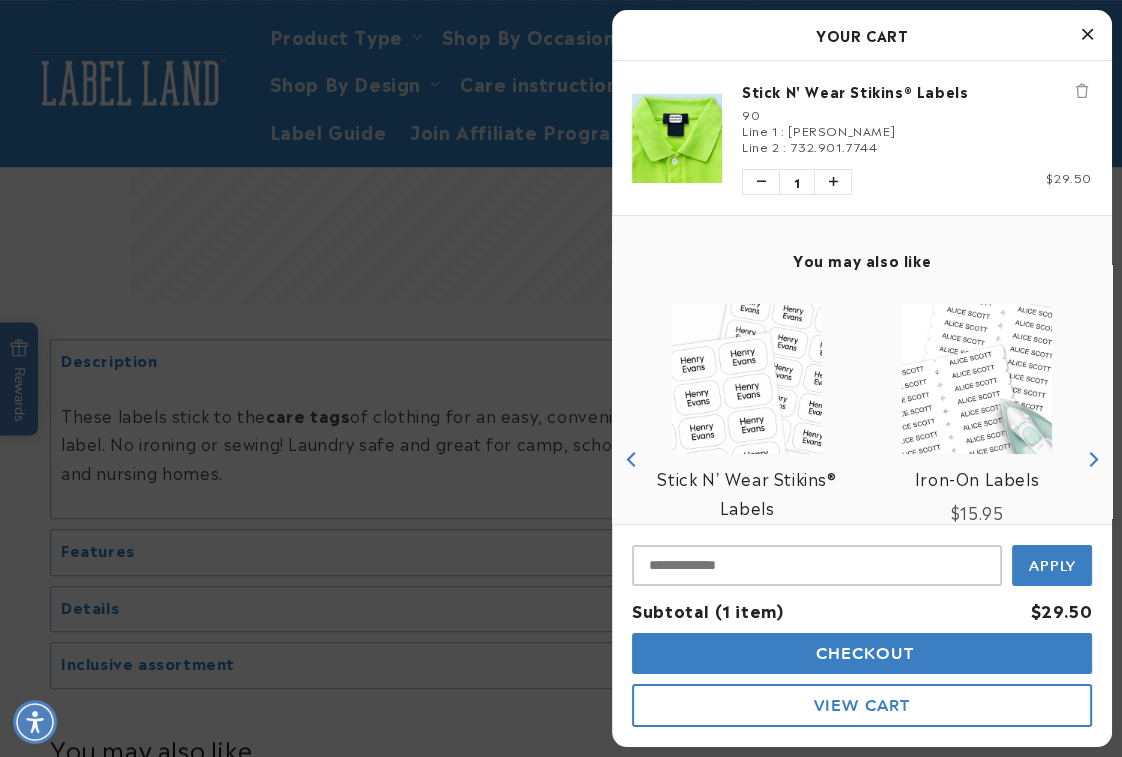 drag, startPoint x: 836, startPoint y: 652, endPoint x: 846, endPoint y: 629, distance: 25.079872 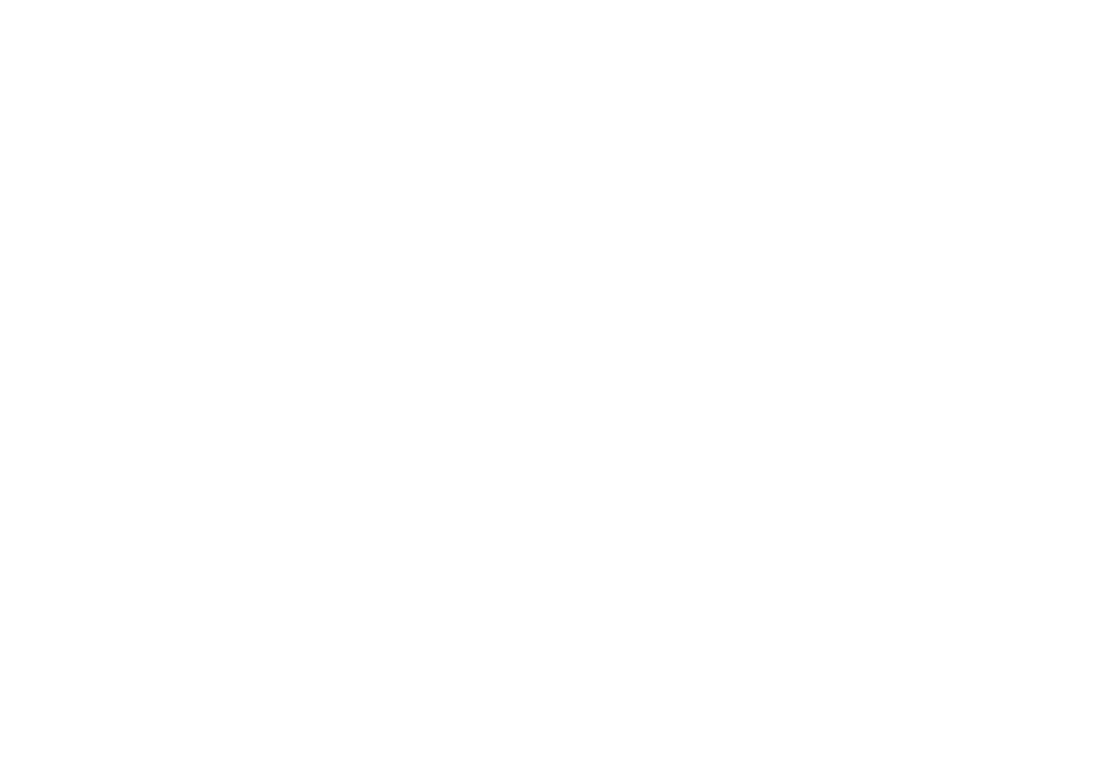 scroll, scrollTop: 0, scrollLeft: 0, axis: both 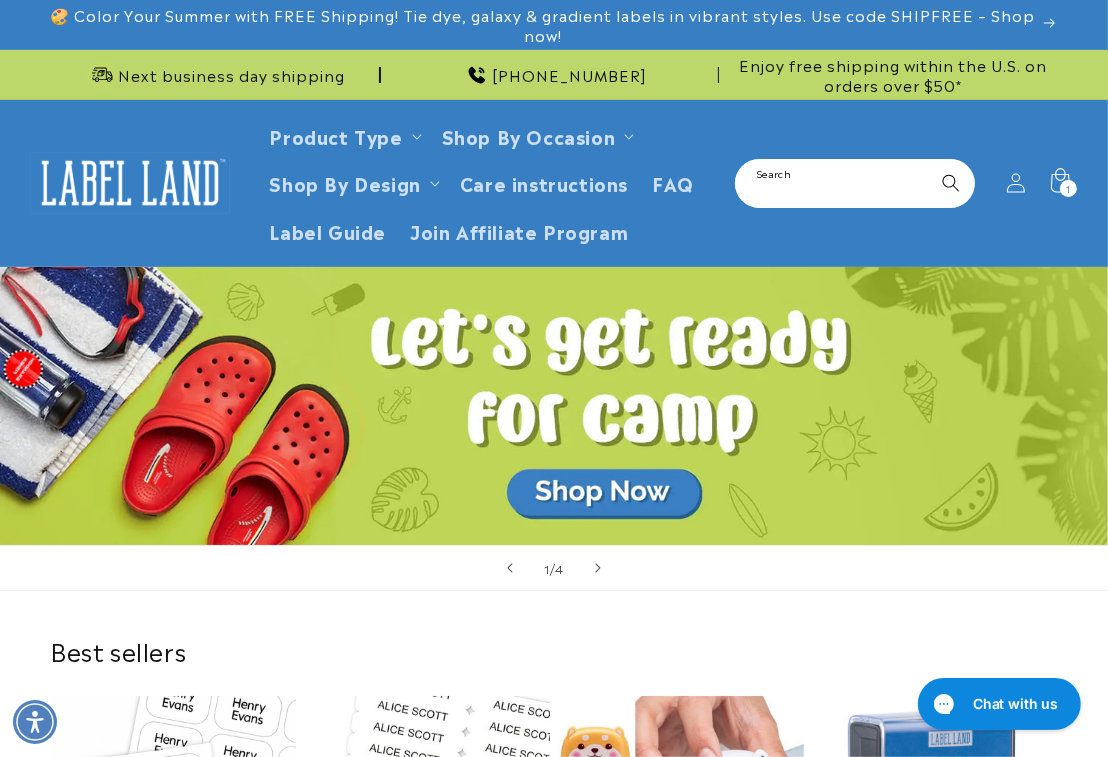 click on "Search" at bounding box center [855, 183] 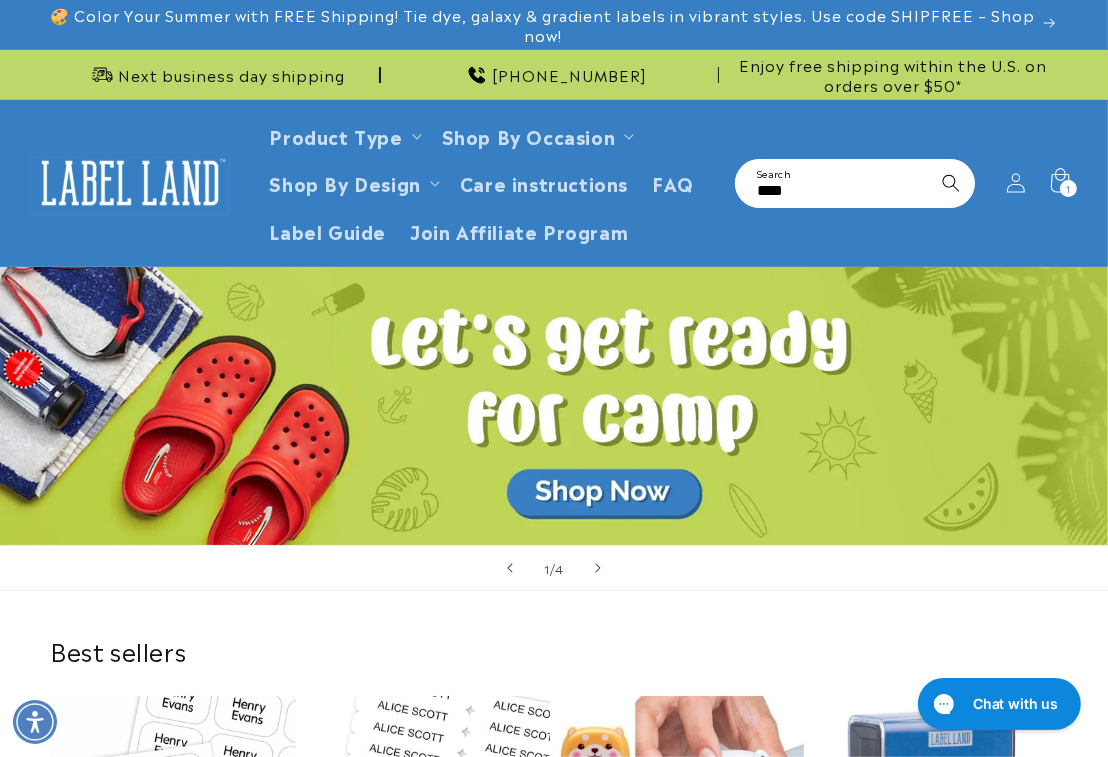 type on "****" 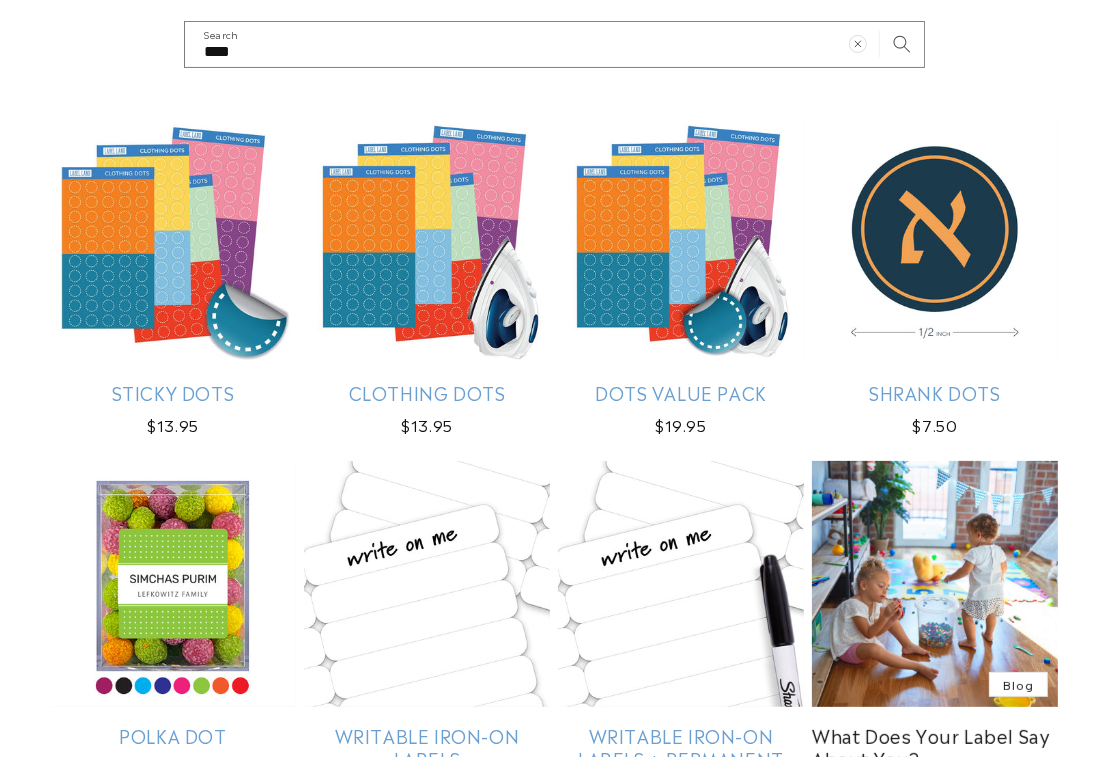 scroll, scrollTop: 0, scrollLeft: 0, axis: both 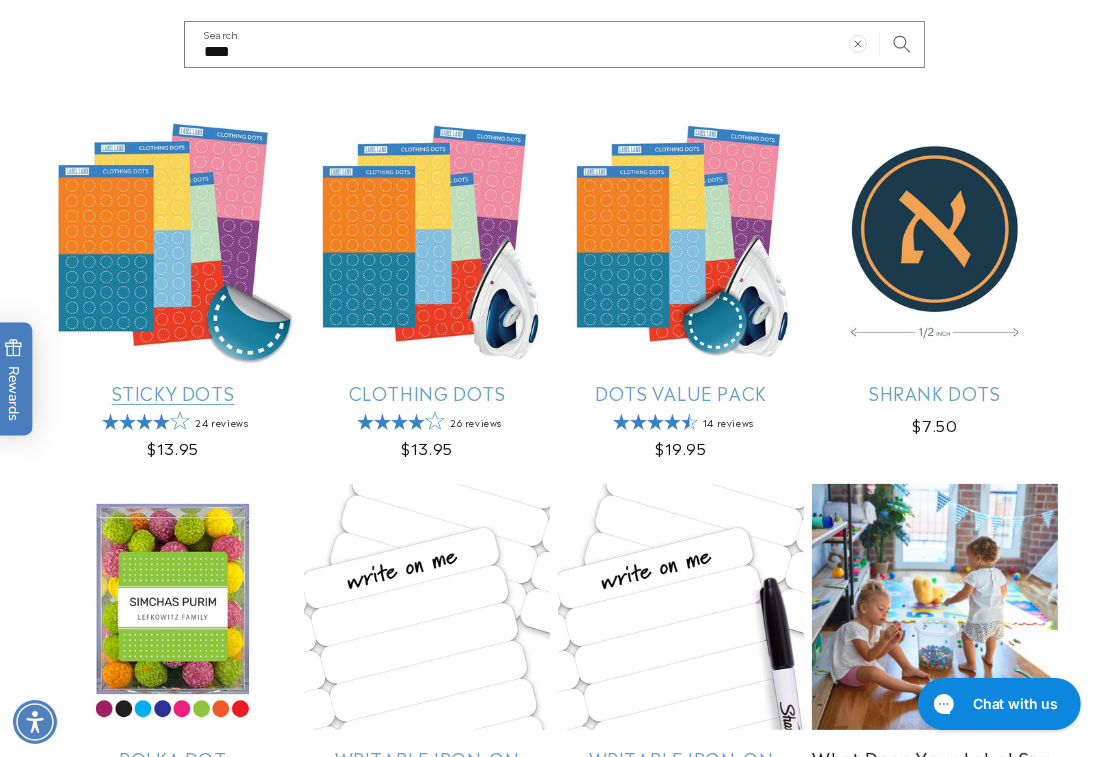 click on "Sticky Dots" at bounding box center (173, 392) 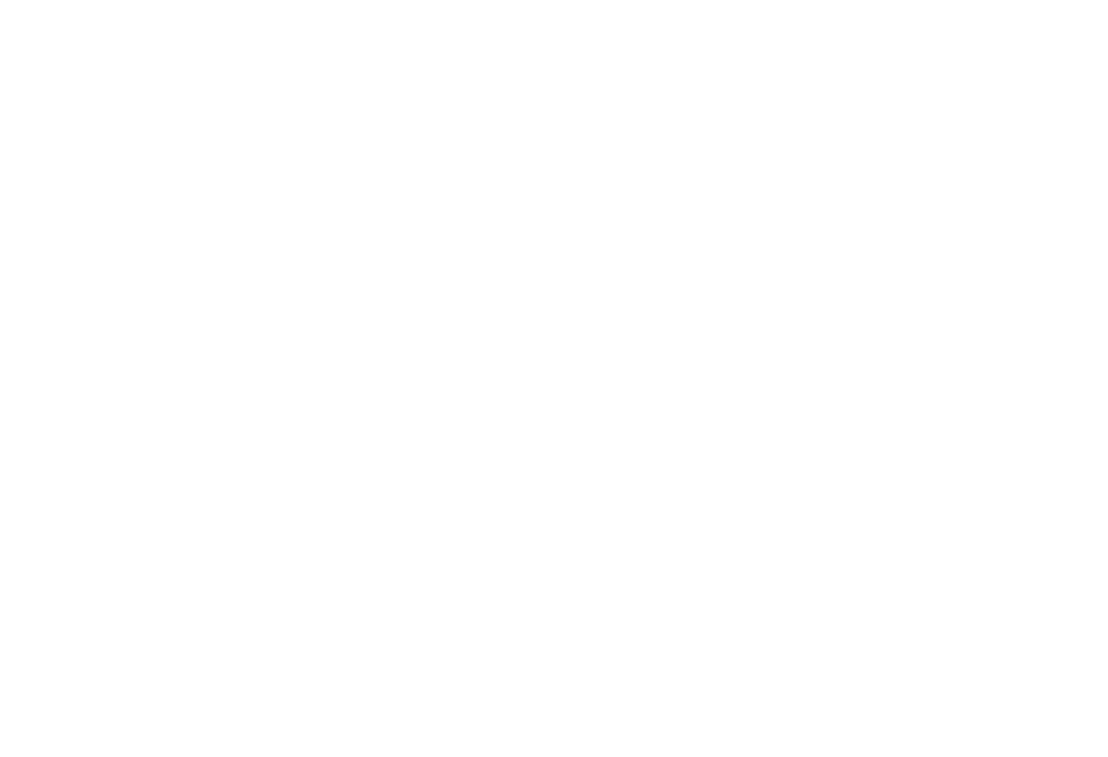 scroll, scrollTop: 0, scrollLeft: 0, axis: both 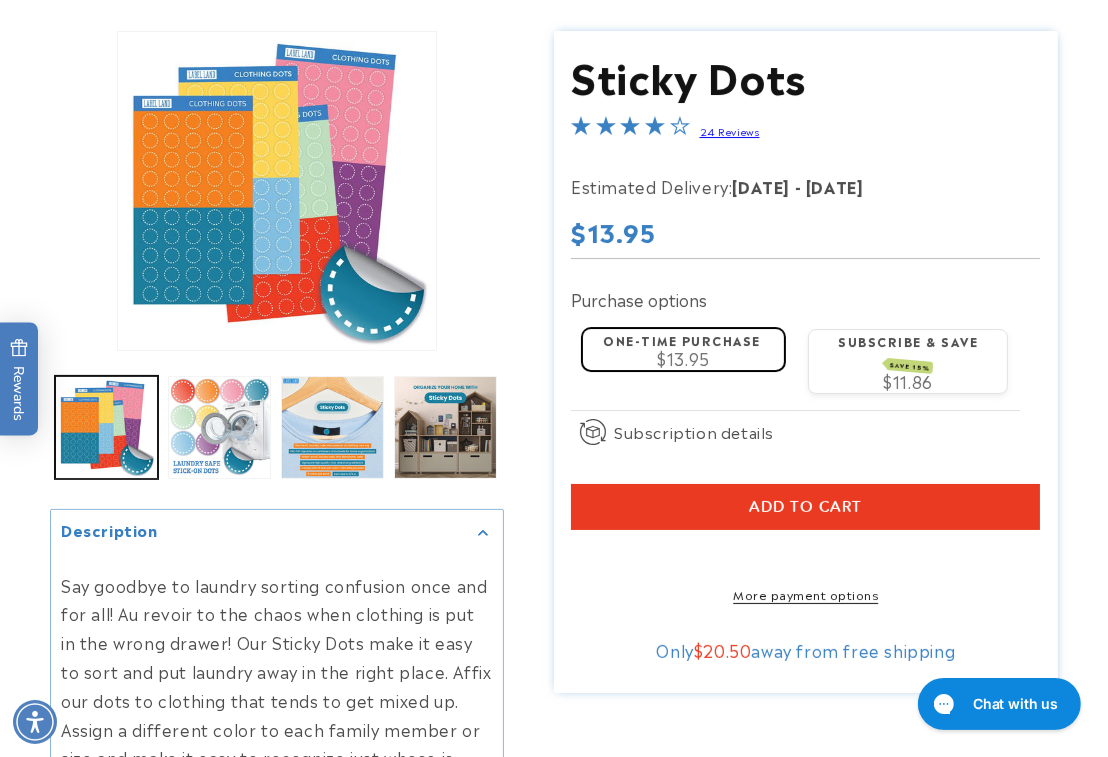 click on "Add to cart" at bounding box center [805, 507] 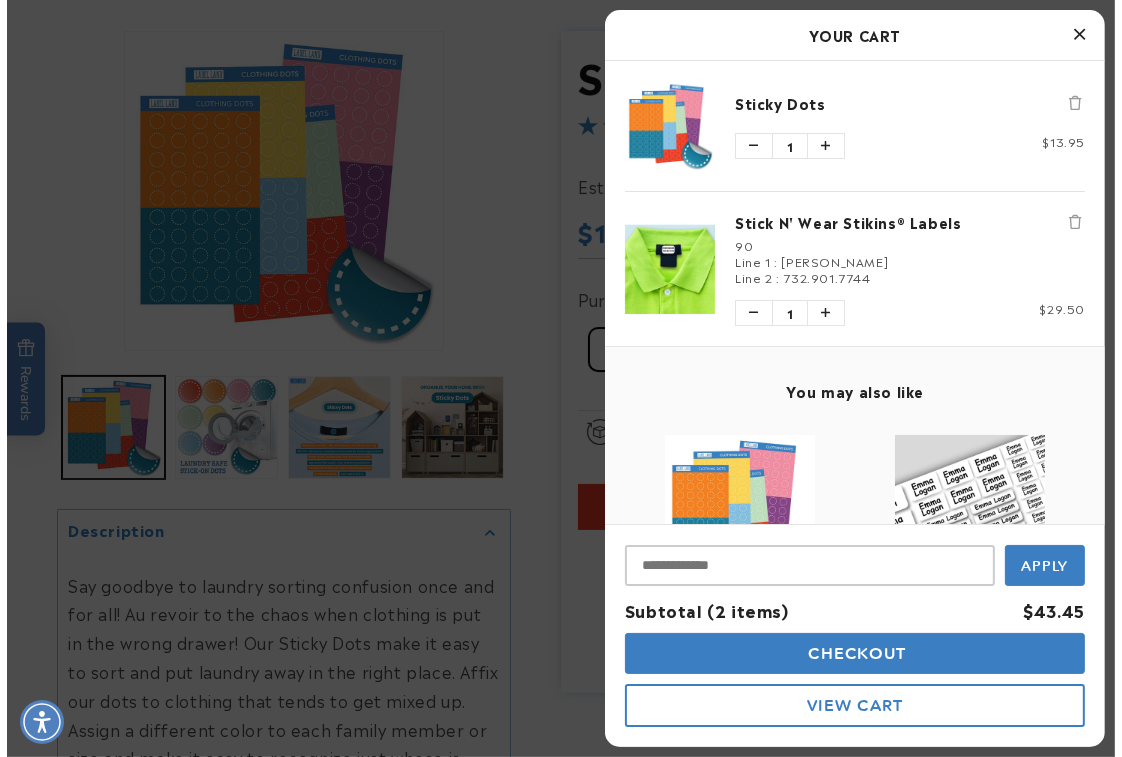 scroll, scrollTop: 545, scrollLeft: 0, axis: vertical 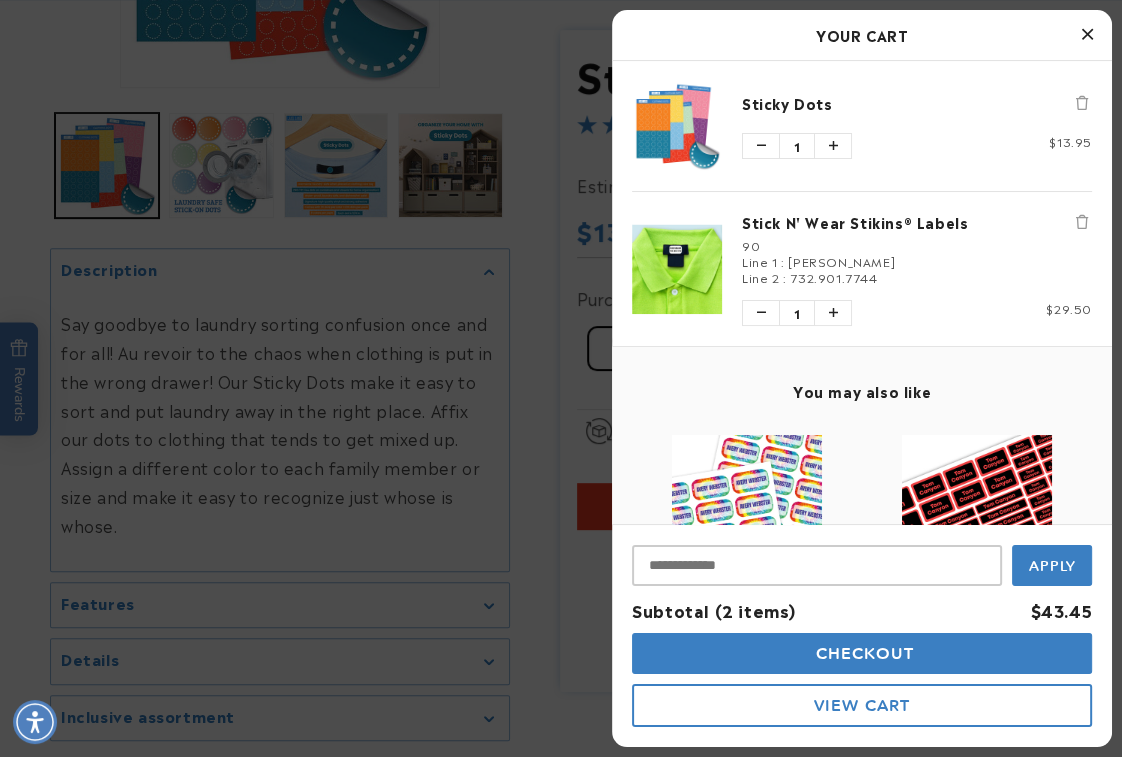 click on "Checkout" at bounding box center [862, 653] 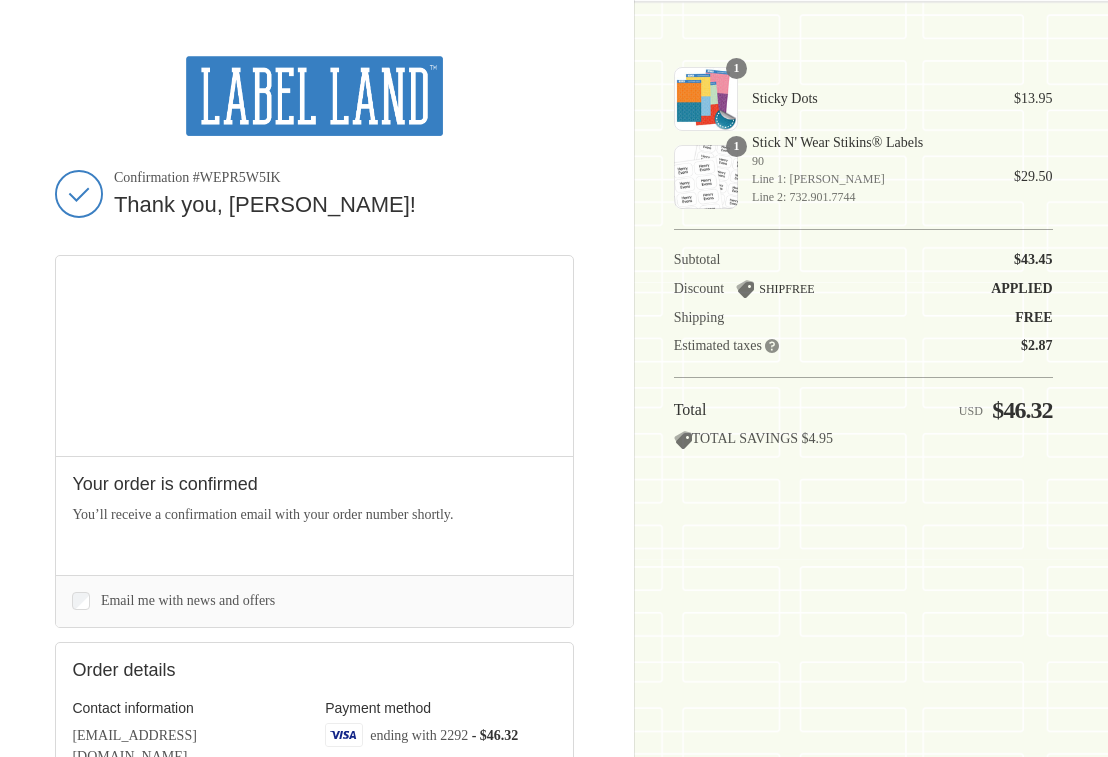 scroll, scrollTop: 0, scrollLeft: 0, axis: both 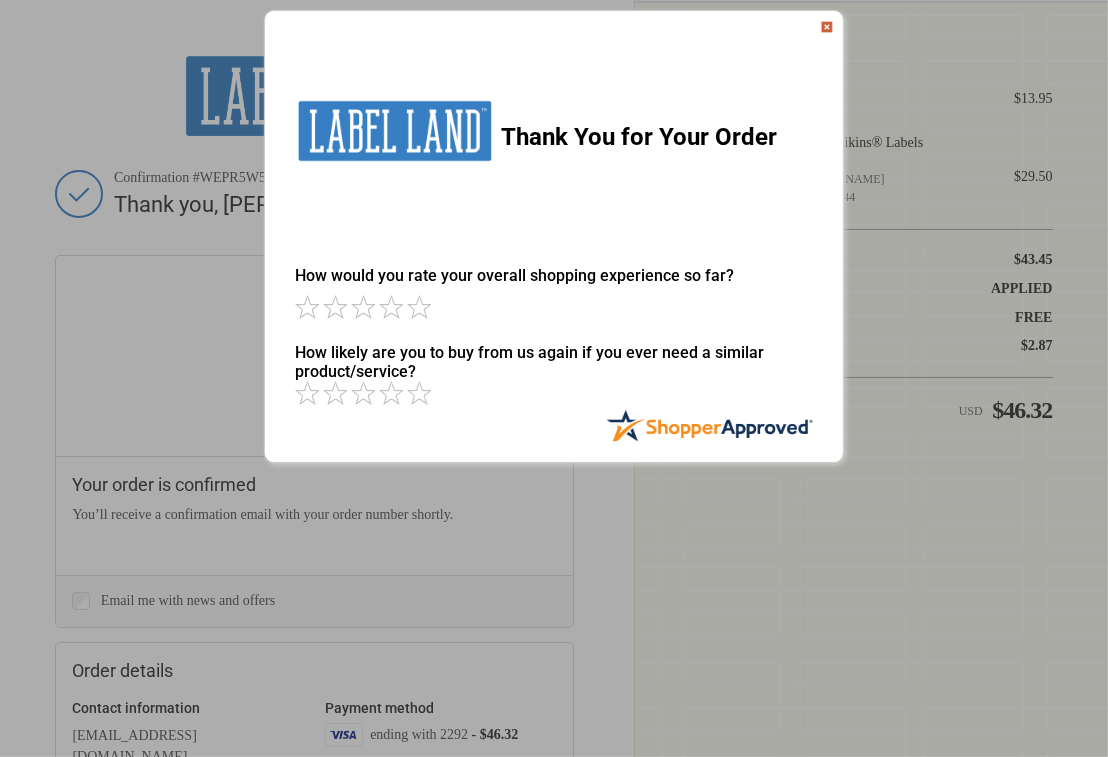 click at bounding box center [827, 27] 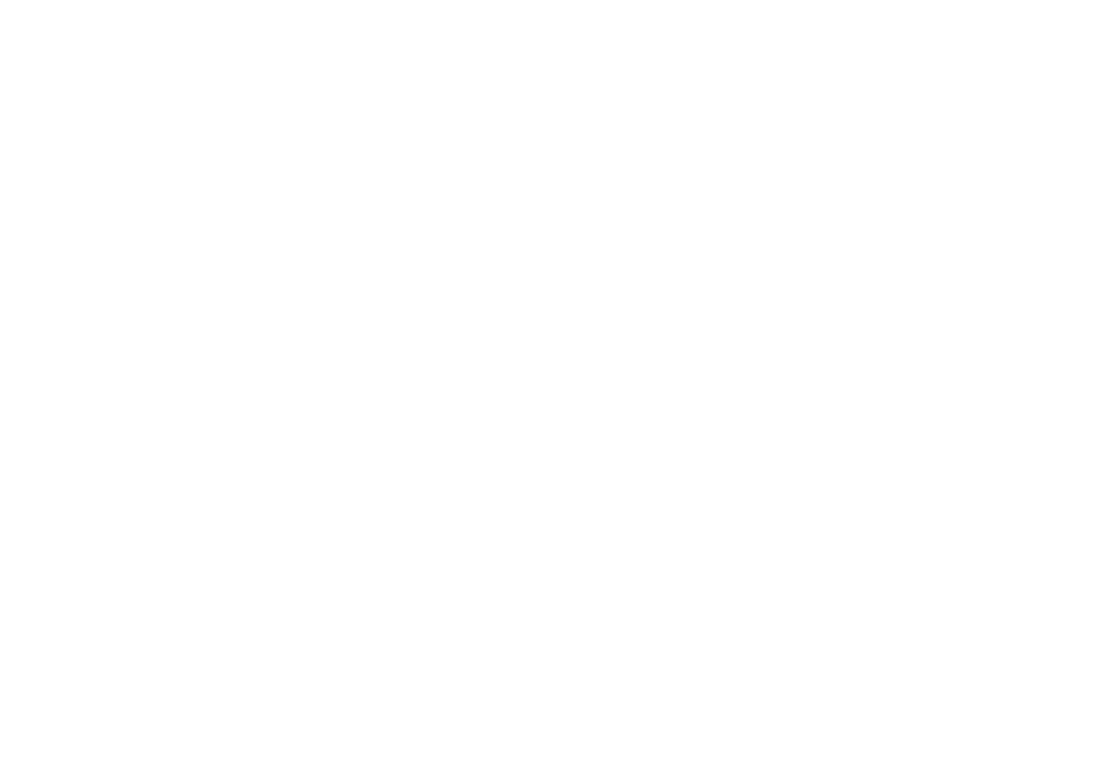 scroll, scrollTop: 0, scrollLeft: 0, axis: both 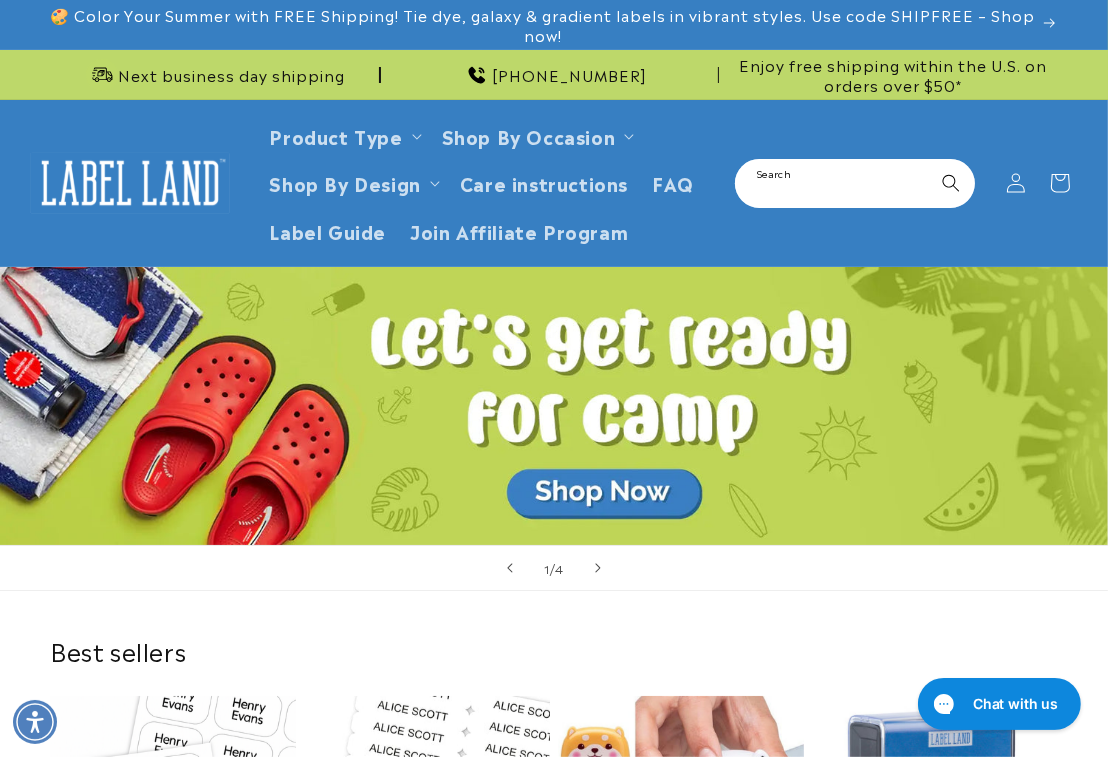 click on "Search" at bounding box center [855, 183] 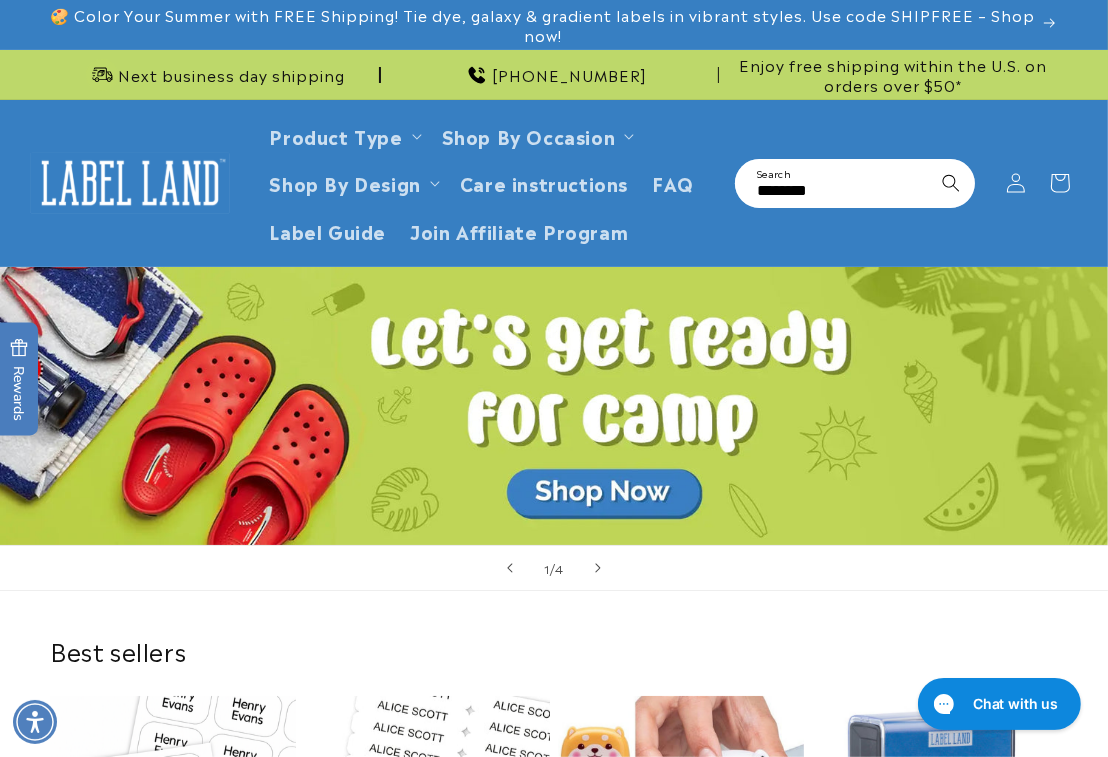 type on "********" 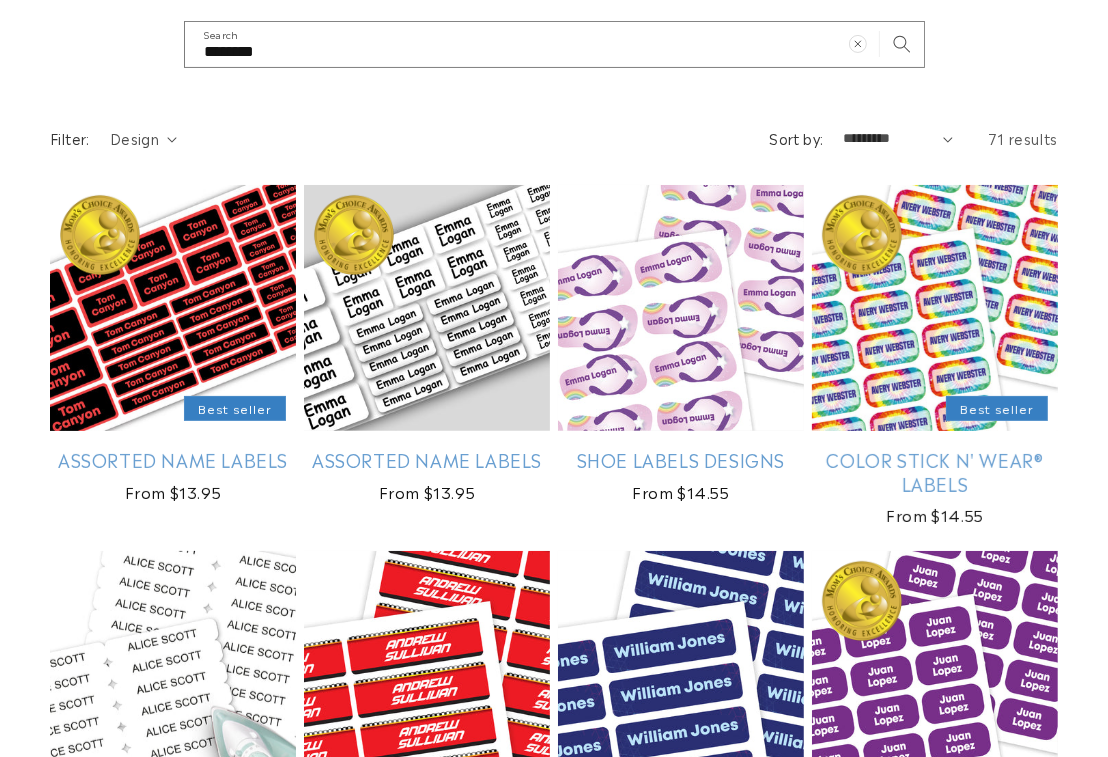 scroll, scrollTop: 544, scrollLeft: 0, axis: vertical 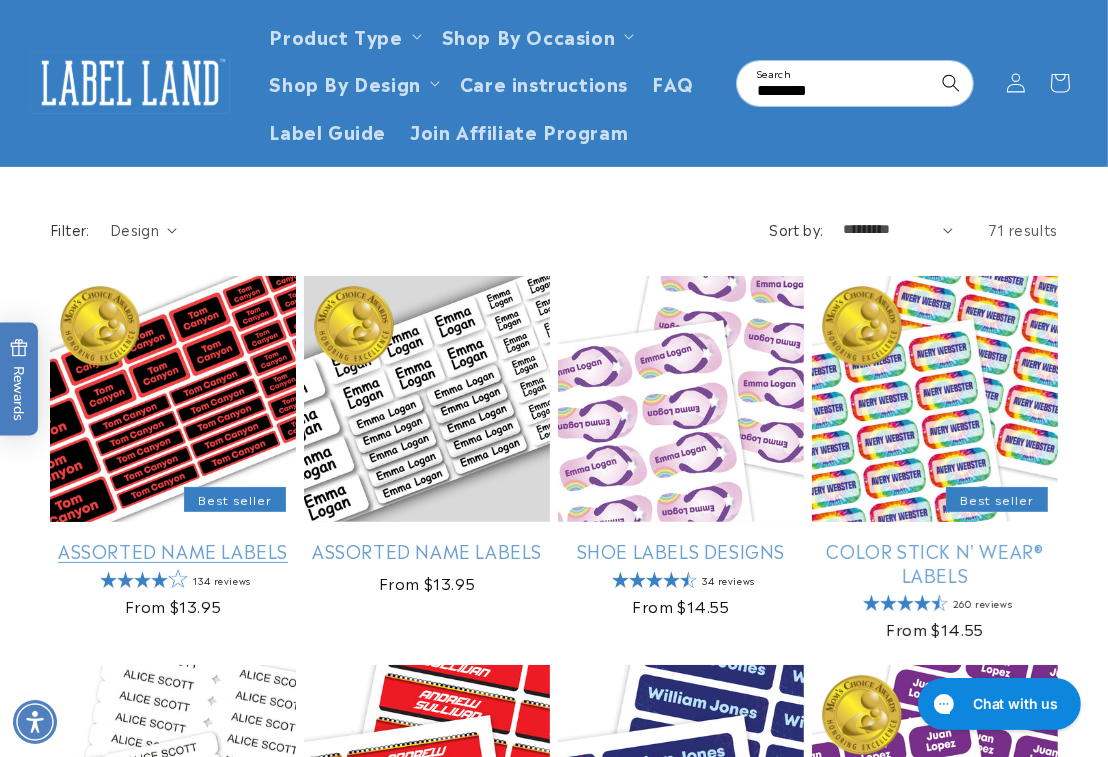 click on "Assorted Name Labels" at bounding box center [173, 550] 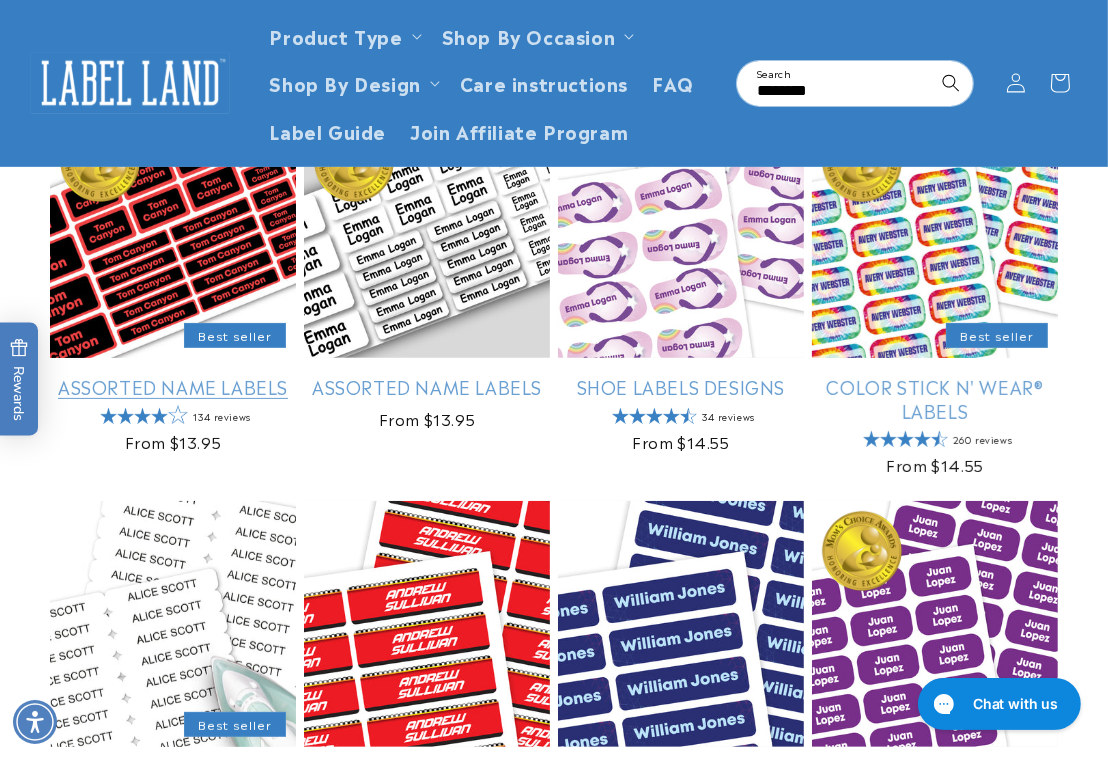 scroll, scrollTop: 636, scrollLeft: 0, axis: vertical 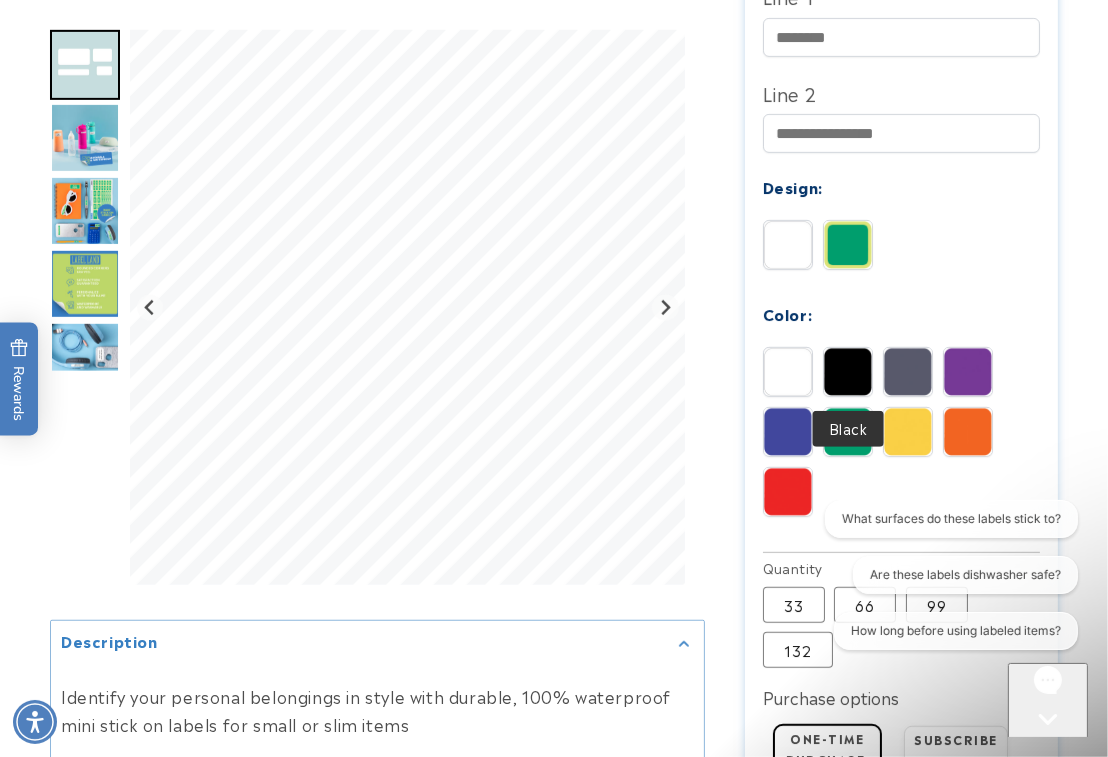click at bounding box center (848, 372) 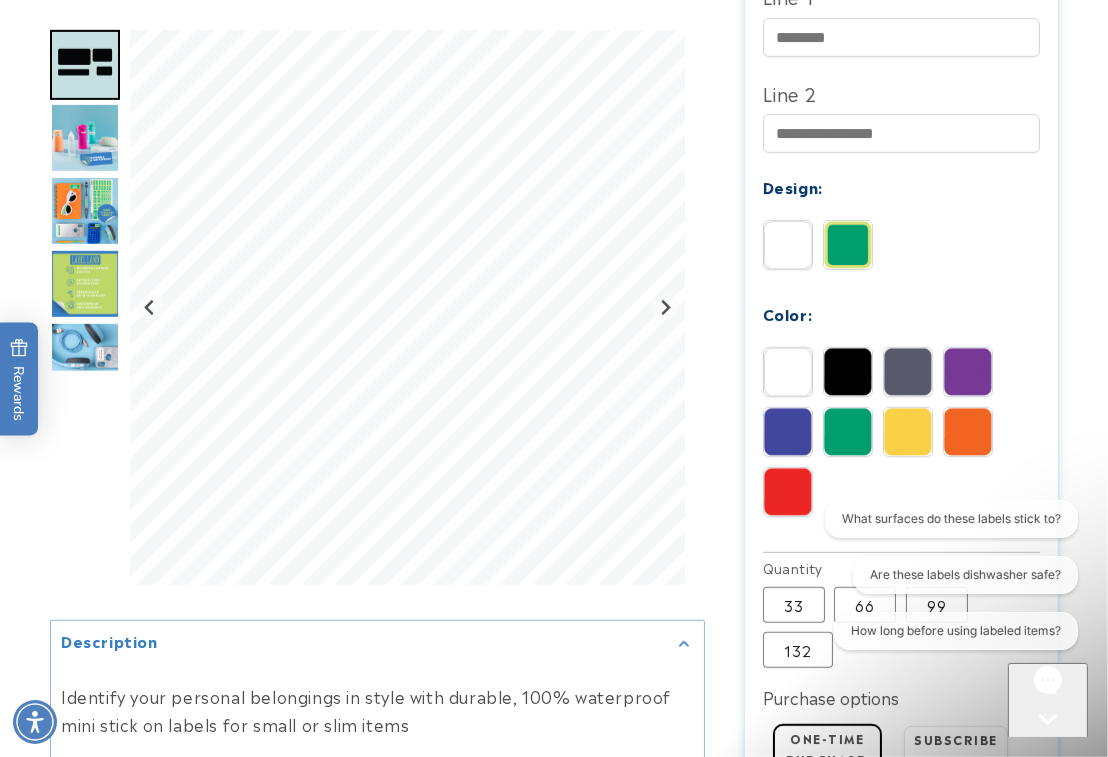click at bounding box center [908, 372] 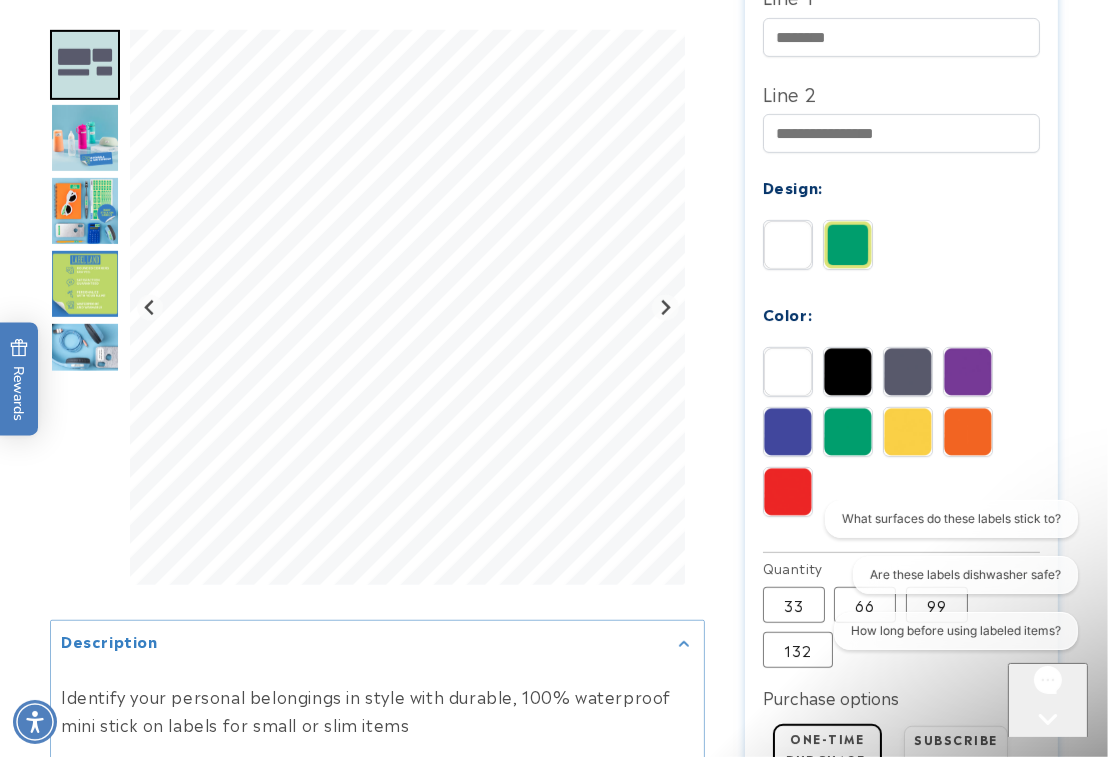 click at bounding box center [968, 372] 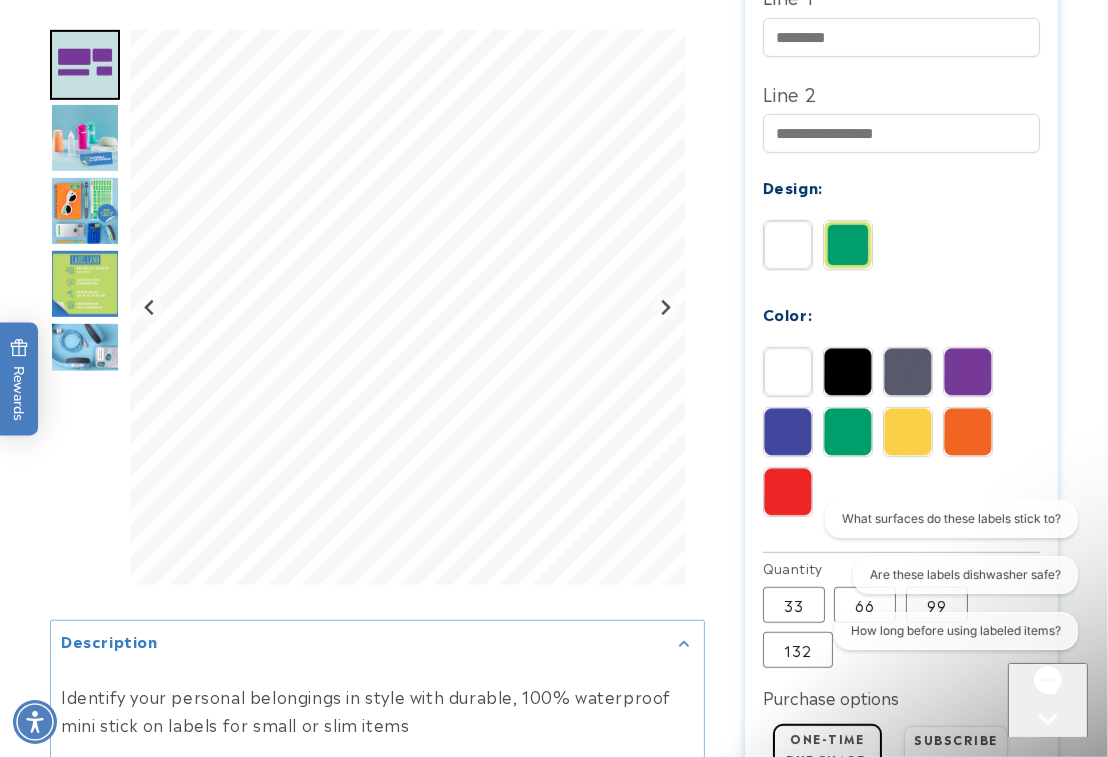 click at bounding box center [788, 432] 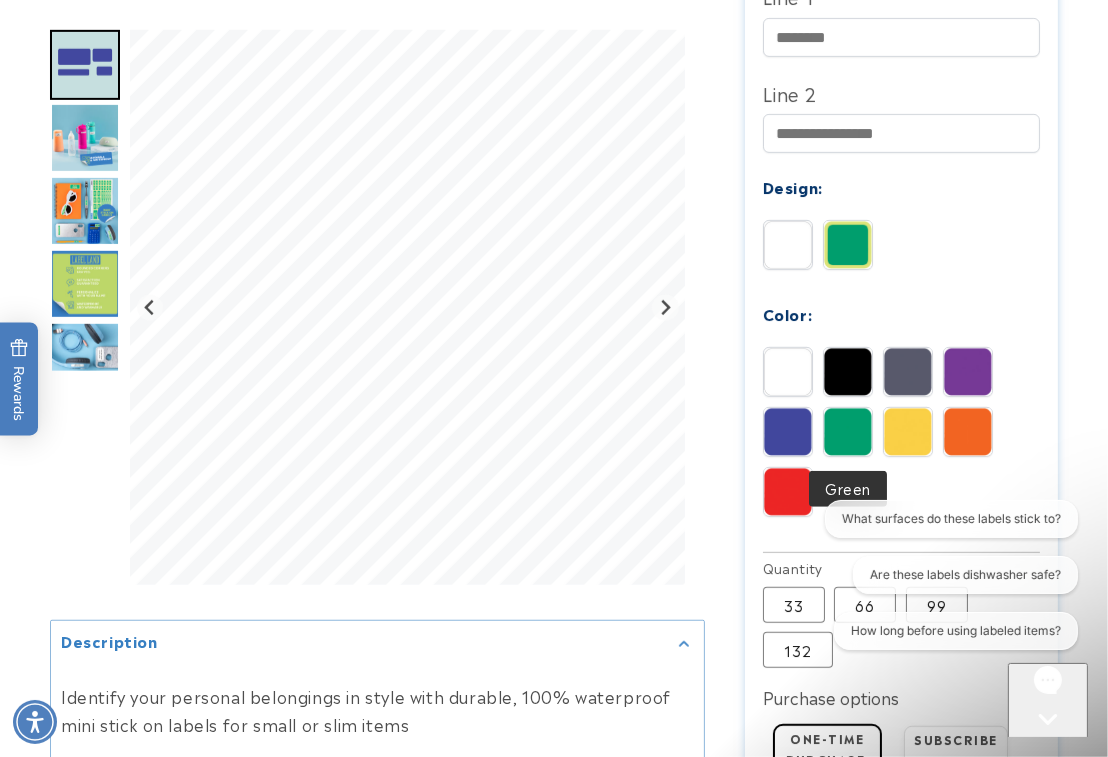 click at bounding box center (848, 432) 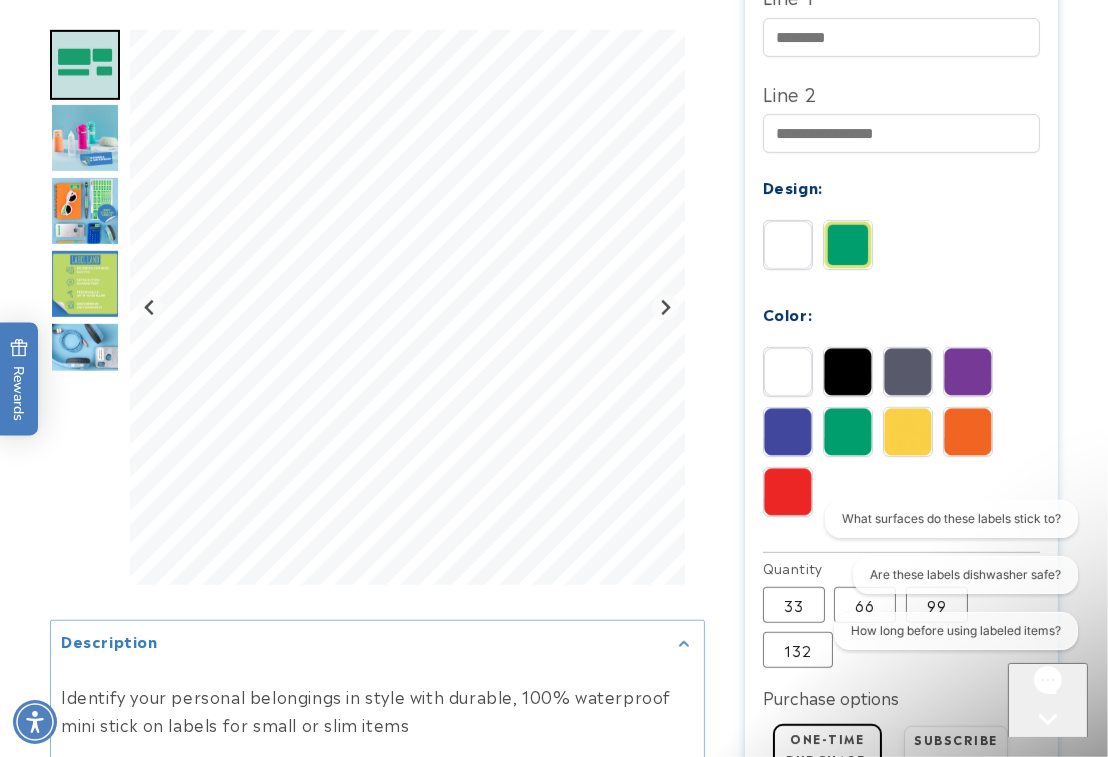click at bounding box center [908, 432] 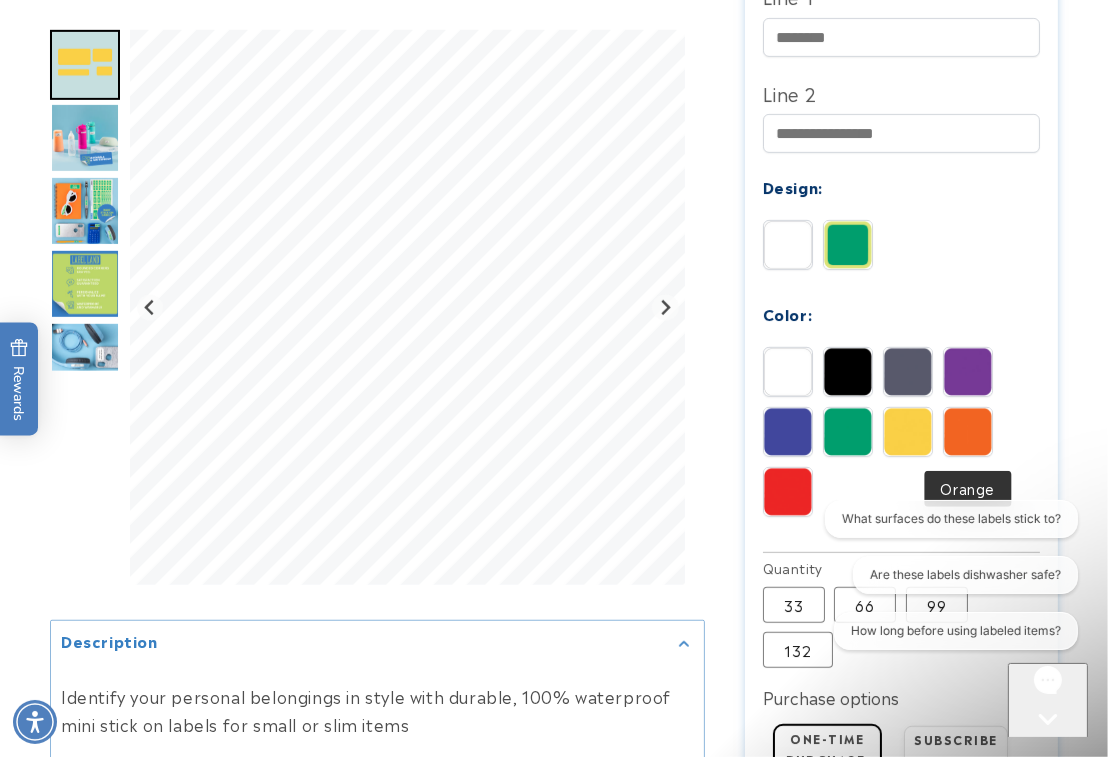 click at bounding box center (968, 432) 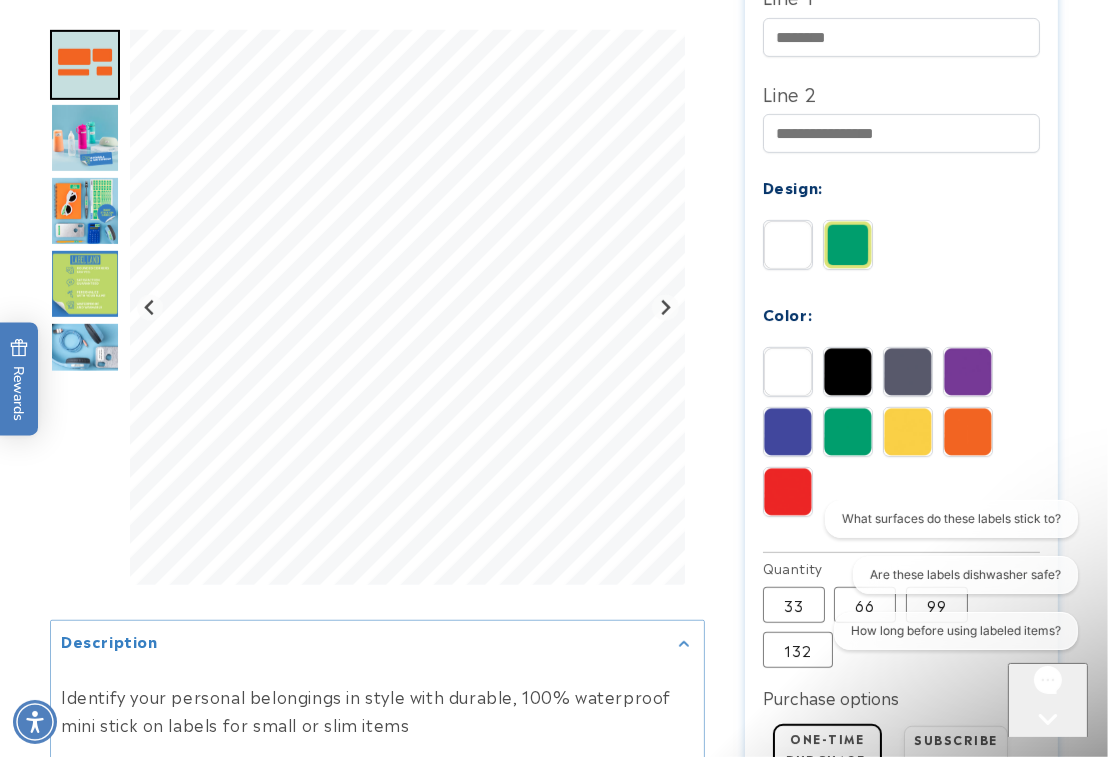 click at bounding box center (554, 262) 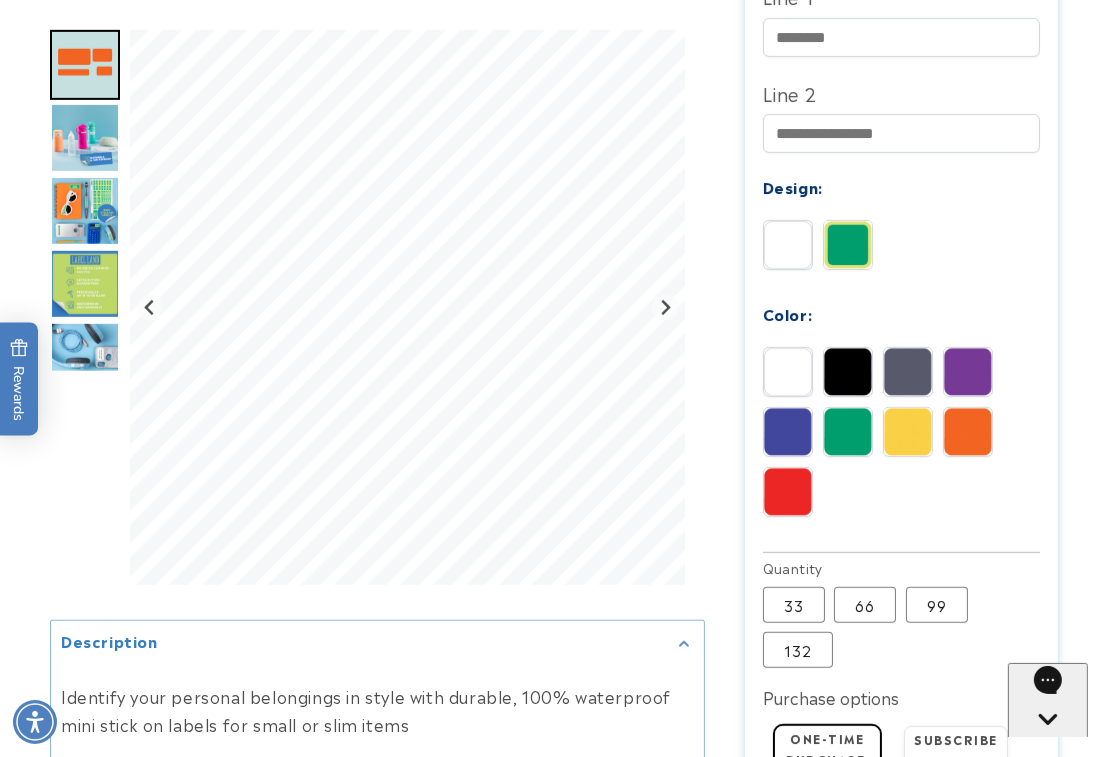 click 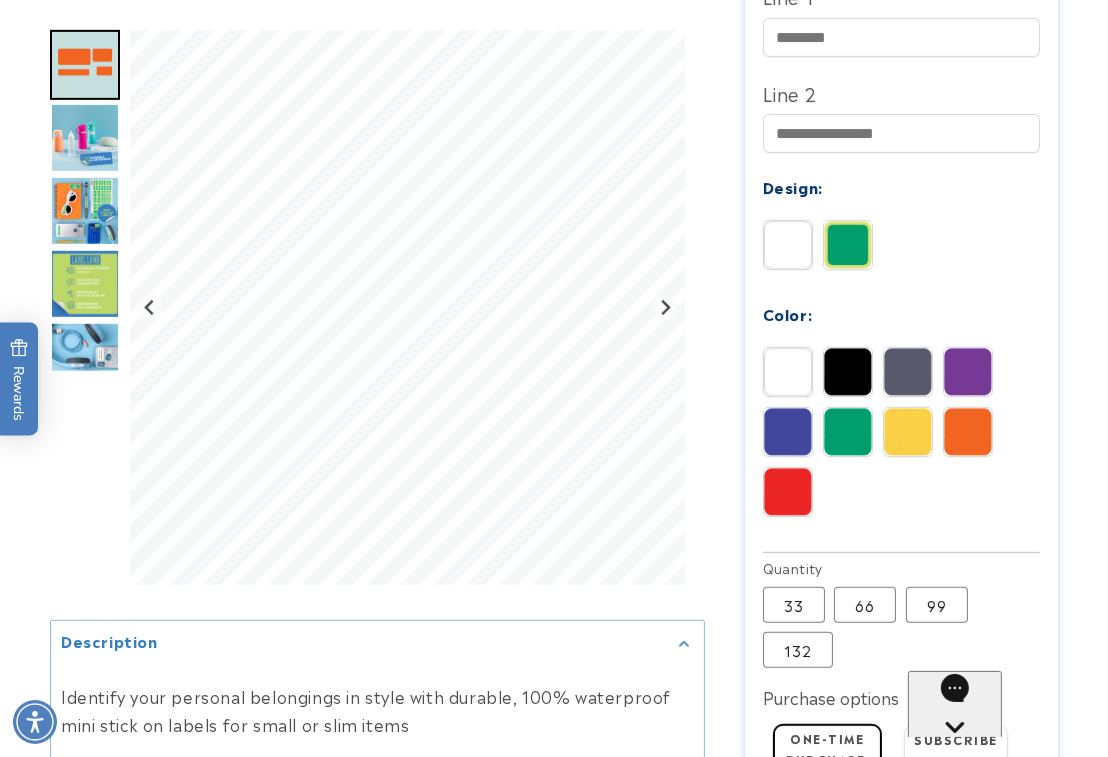 click at bounding box center [554, 262] 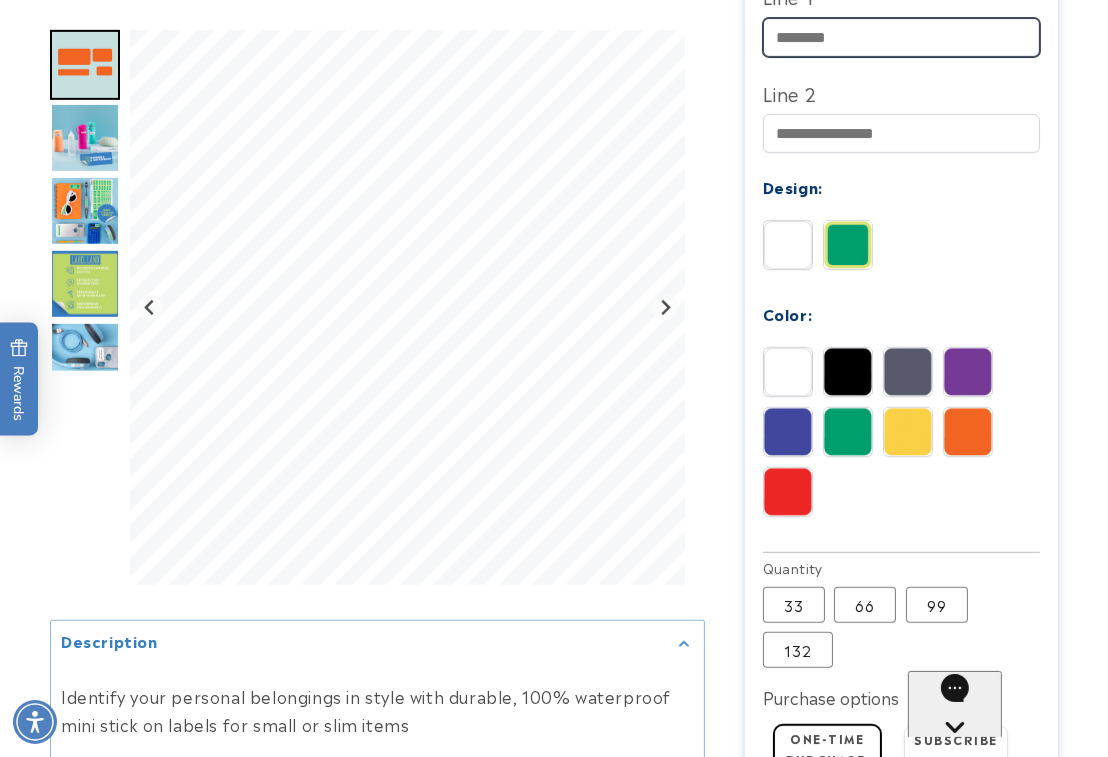 click on "Line 1" at bounding box center [902, 37] 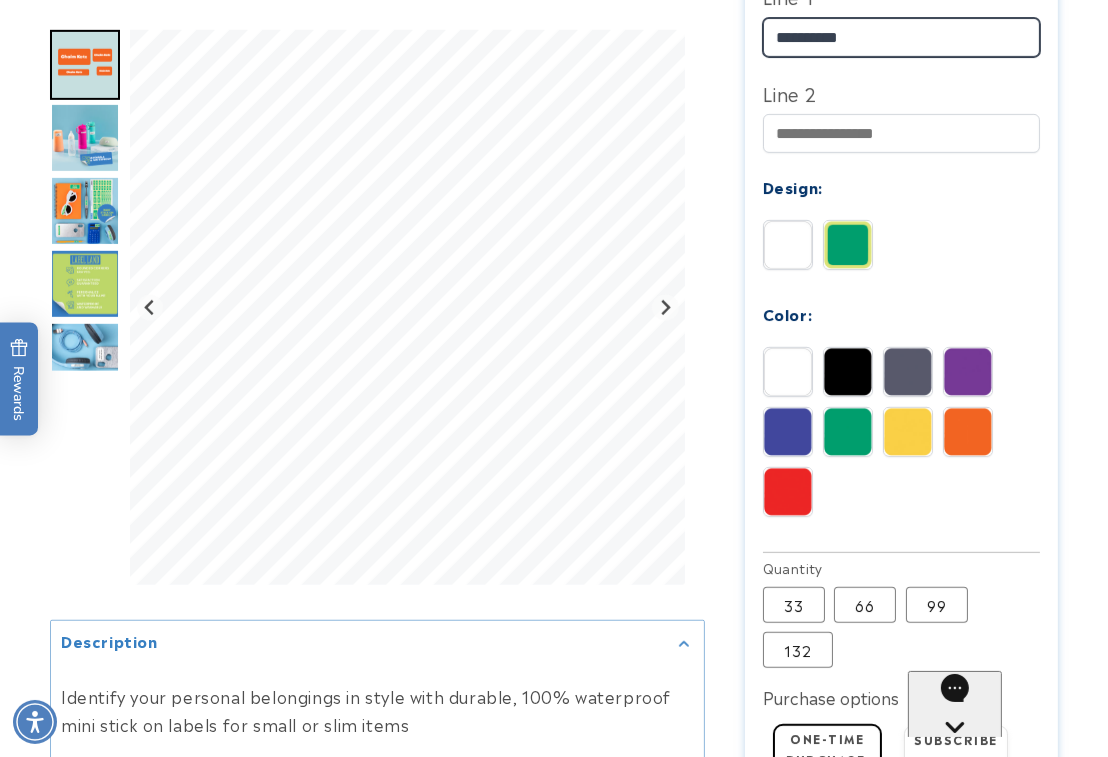 type on "**********" 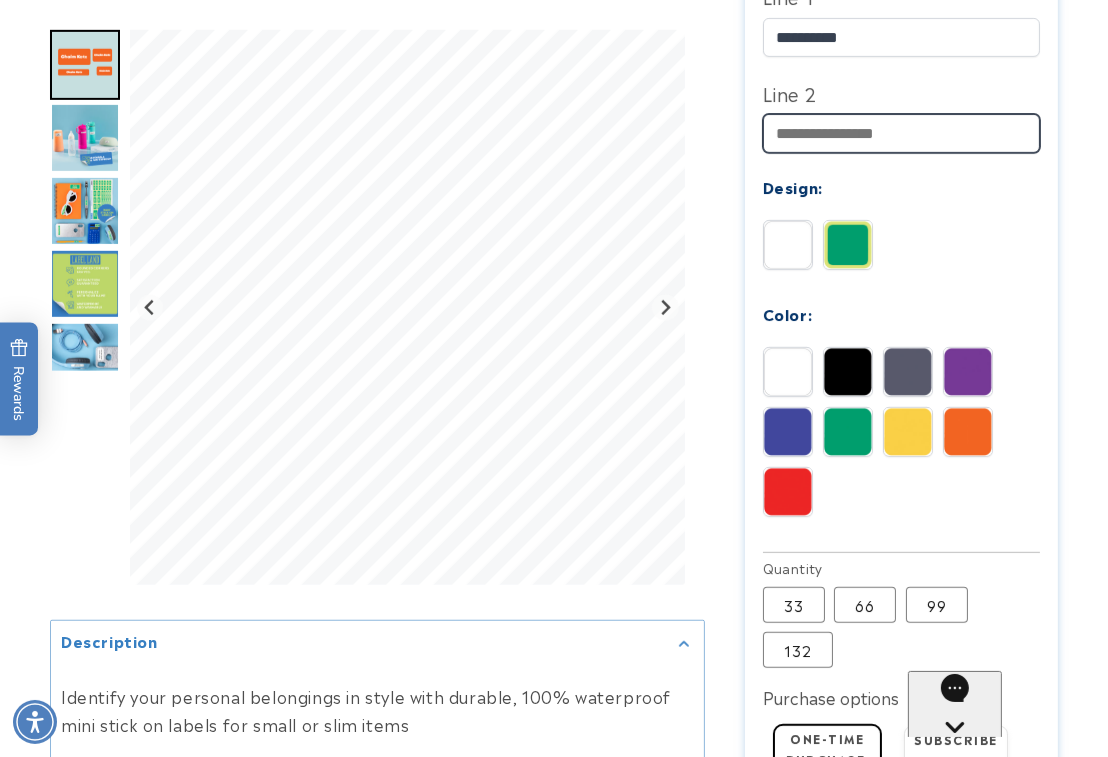 click on "Line 2" at bounding box center [902, 133] 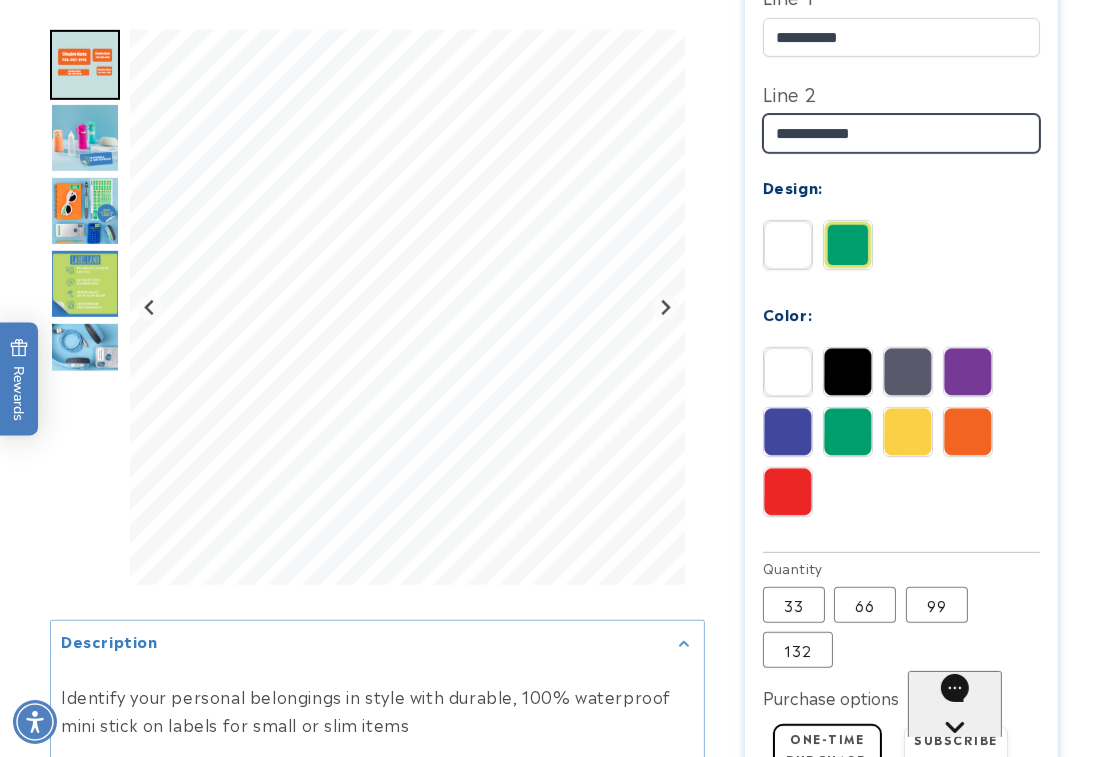 type on "**********" 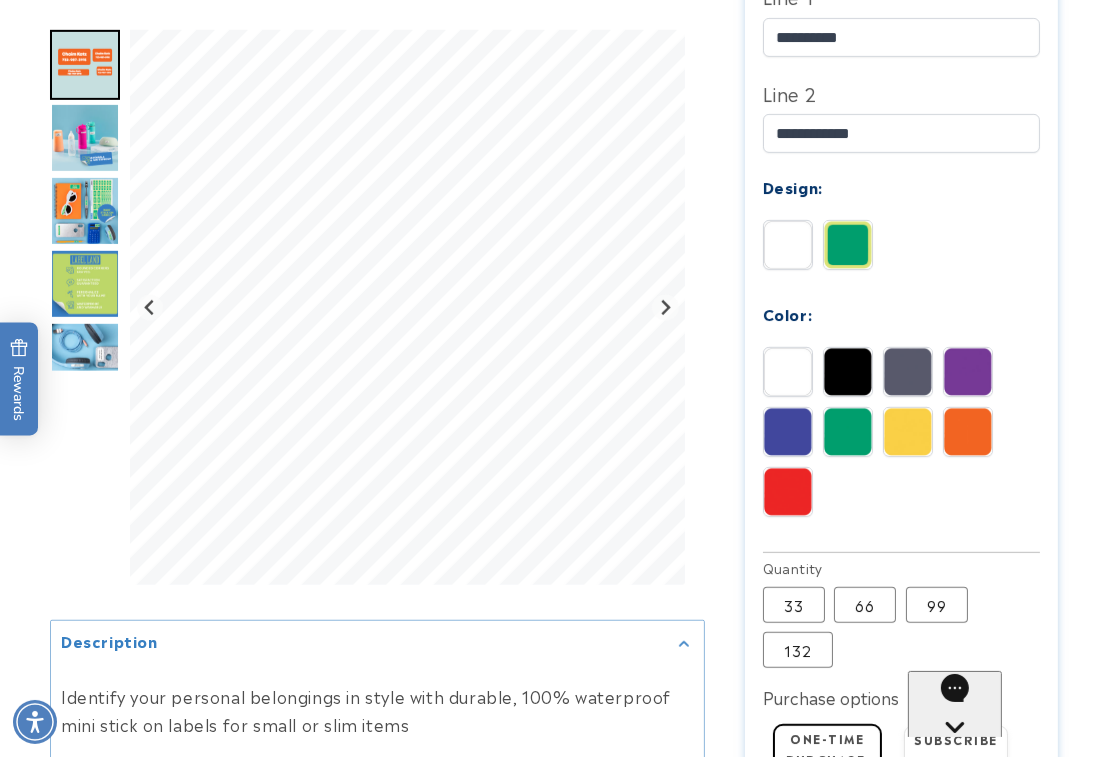 click at bounding box center (788, 432) 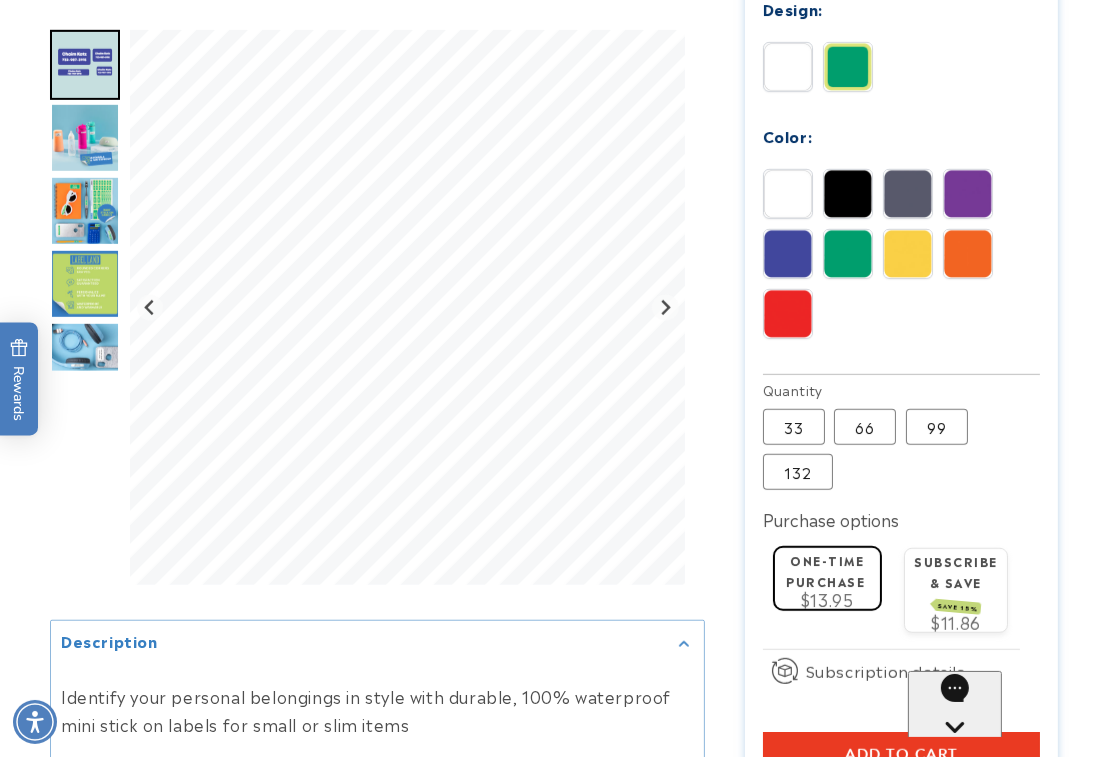 scroll, scrollTop: 1090, scrollLeft: 0, axis: vertical 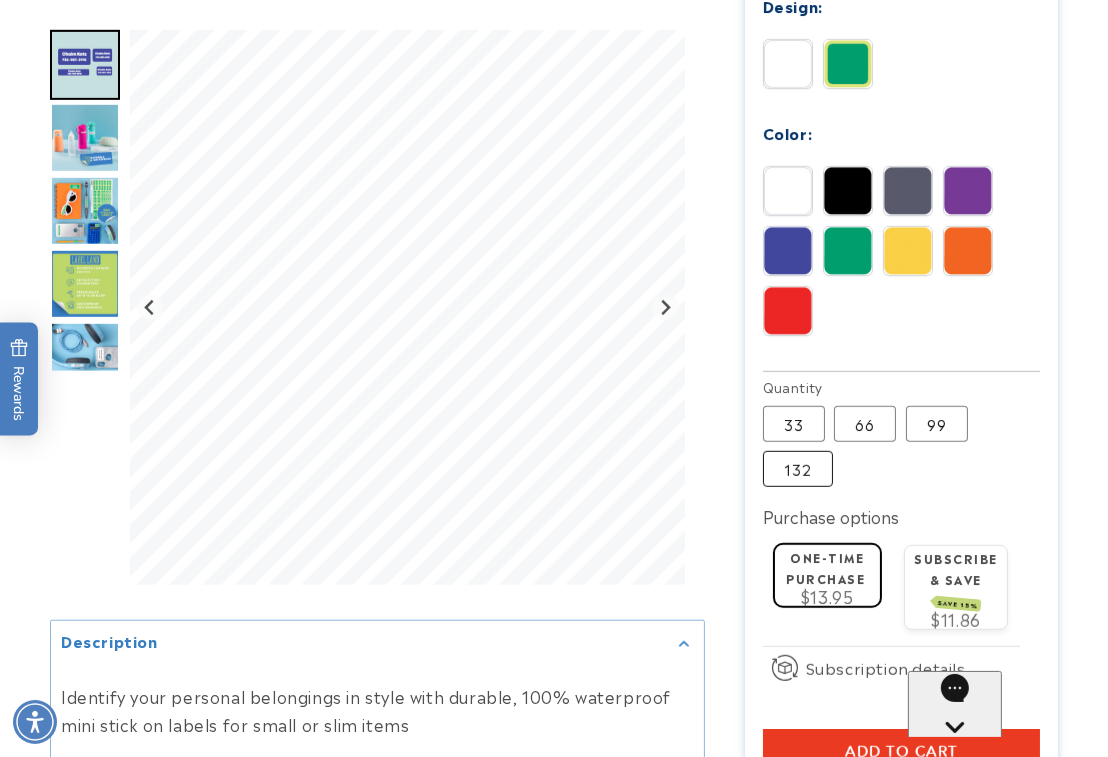 click on "132 Variant sold out or unavailable" at bounding box center [798, 469] 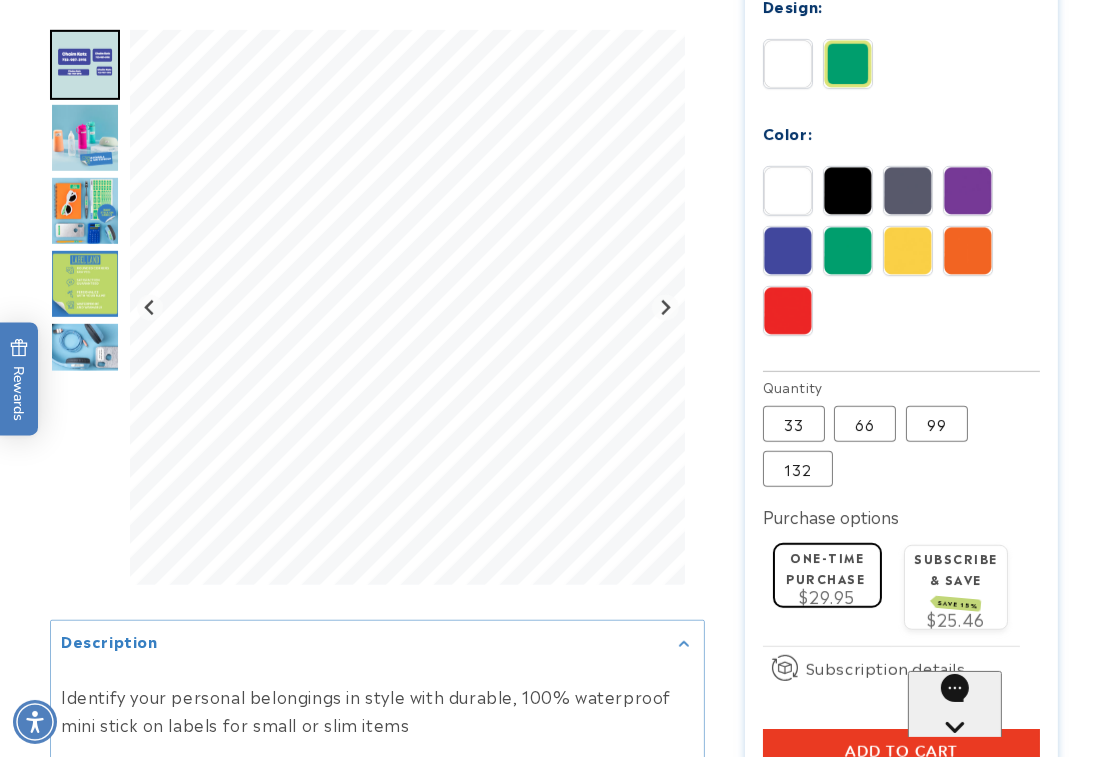 scroll, scrollTop: 1272, scrollLeft: 0, axis: vertical 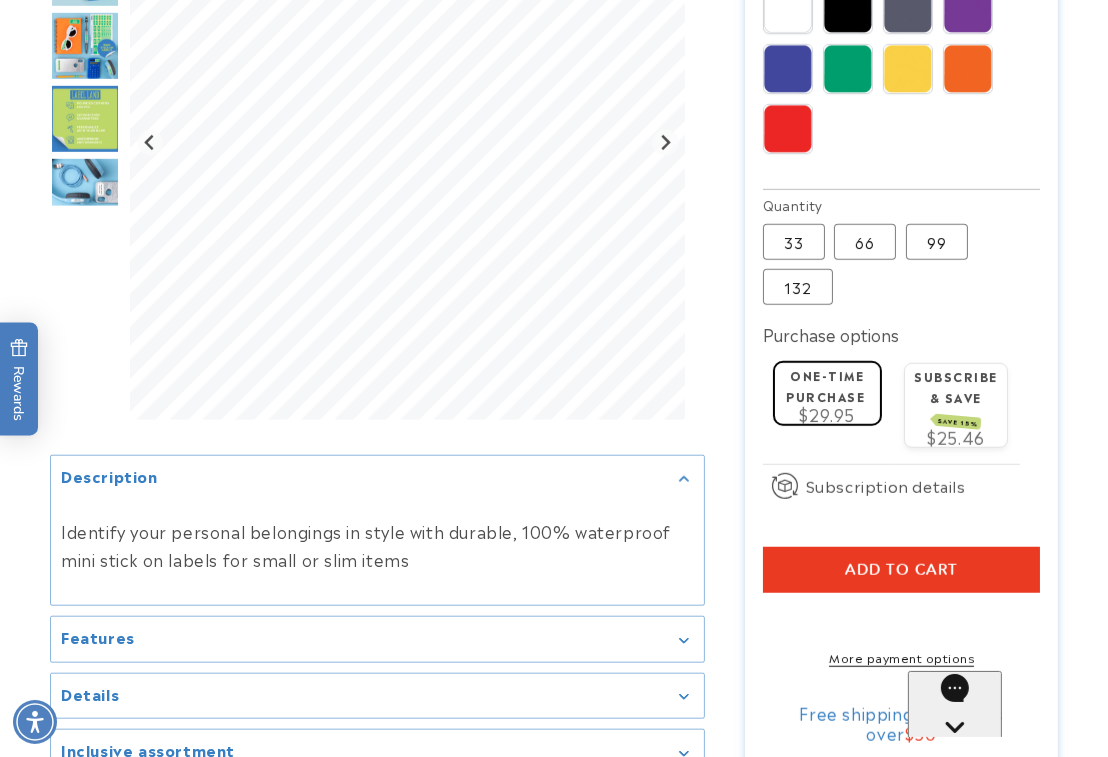 type 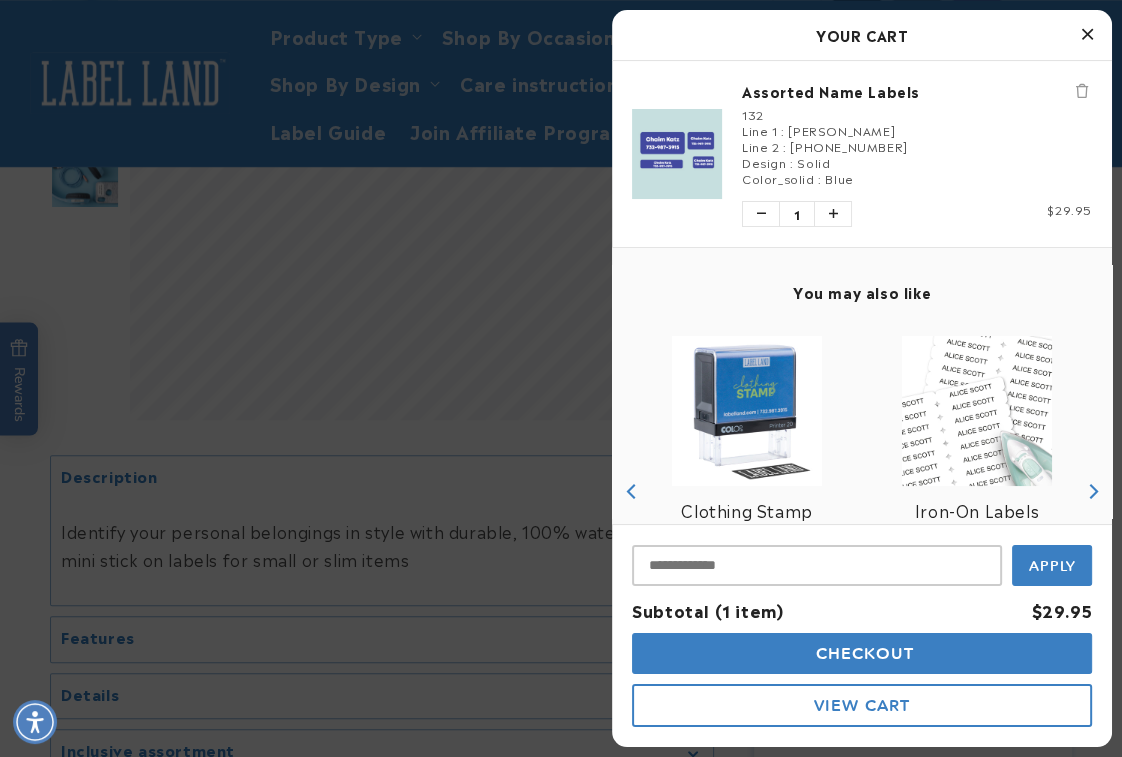 click at bounding box center [561, 378] 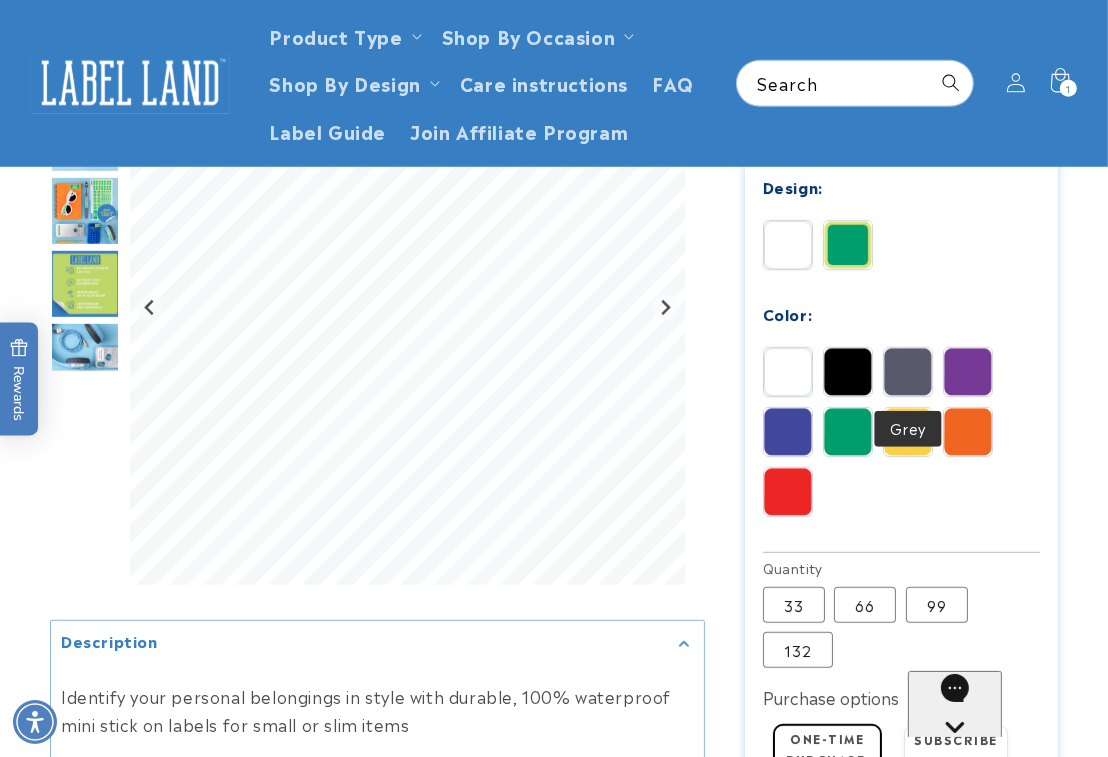 scroll, scrollTop: 727, scrollLeft: 0, axis: vertical 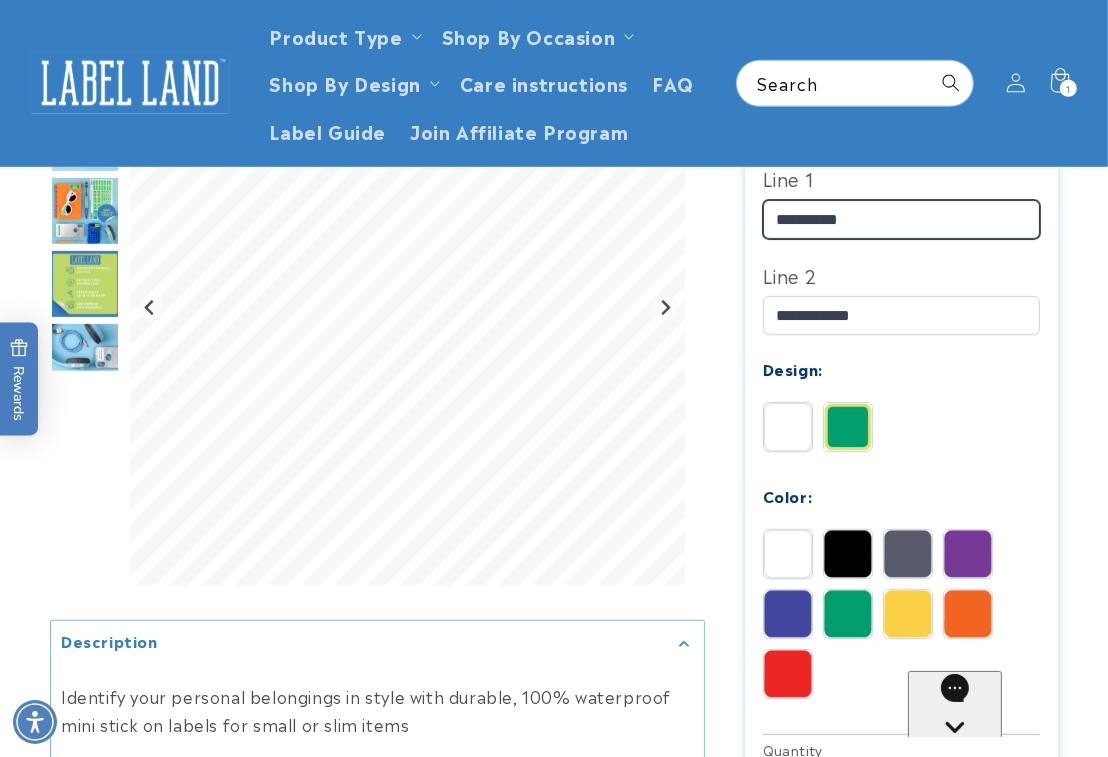 drag, startPoint x: 853, startPoint y: 219, endPoint x: 699, endPoint y: 209, distance: 154.32434 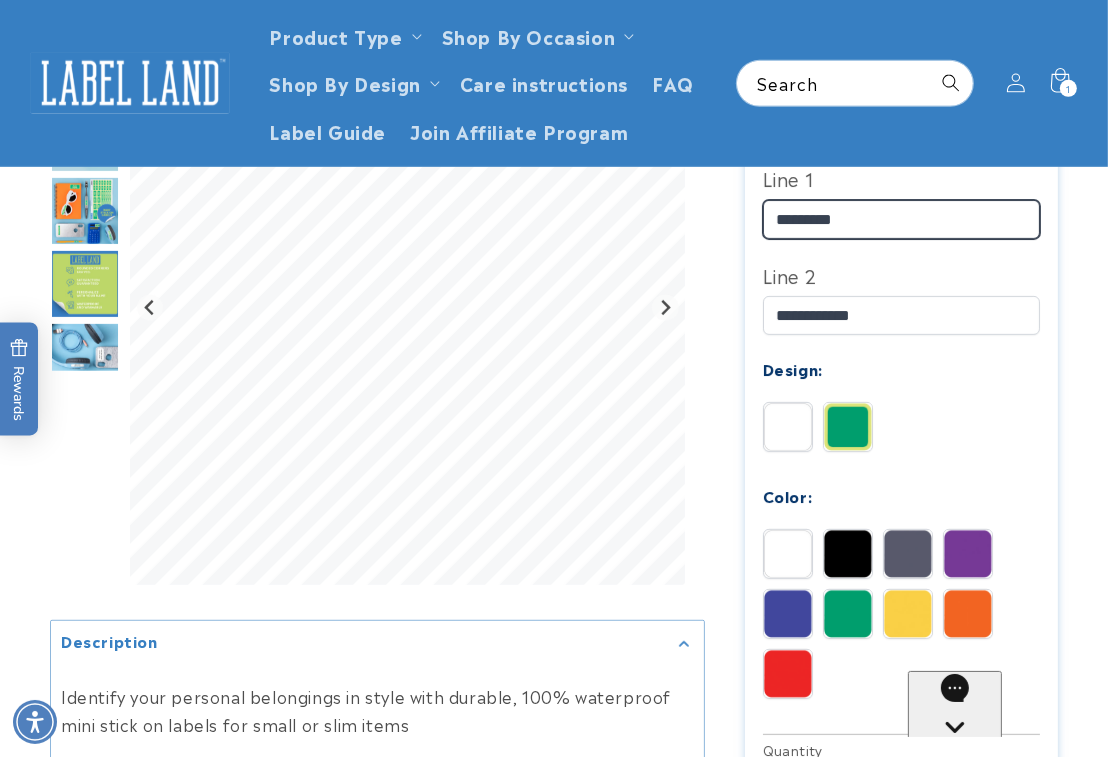 type on "*********" 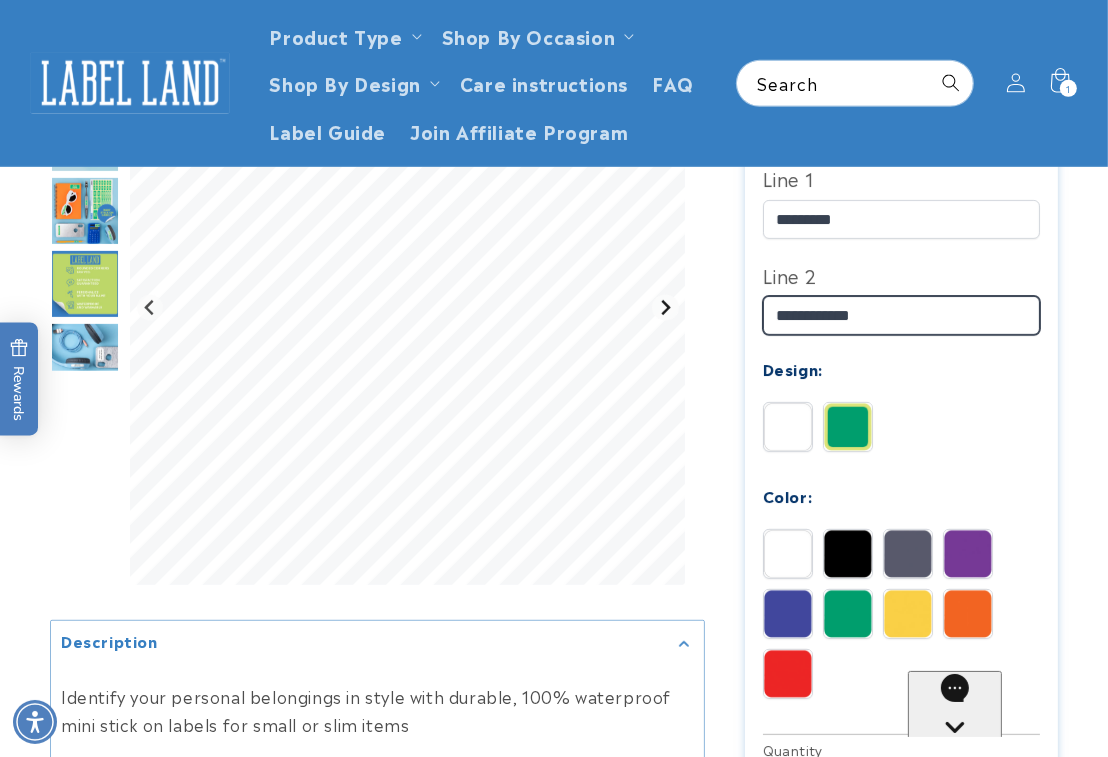 drag, startPoint x: 691, startPoint y: 310, endPoint x: 667, endPoint y: 306, distance: 24.33105 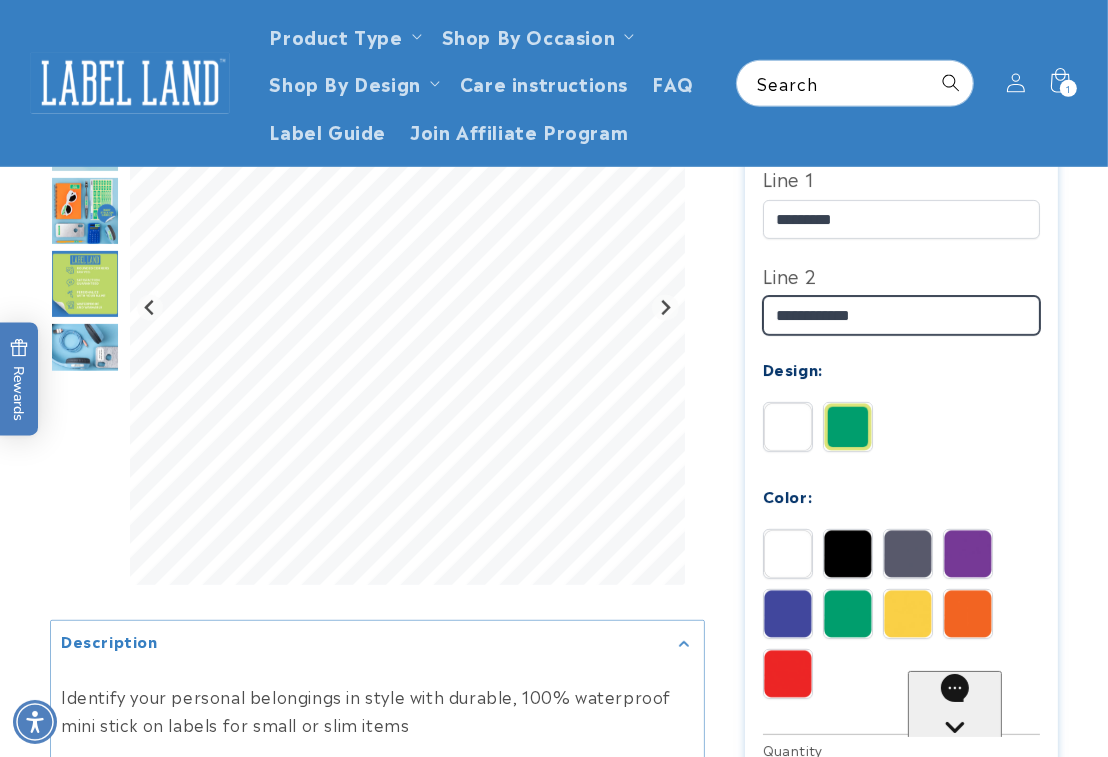 click on "**********" at bounding box center [902, 315] 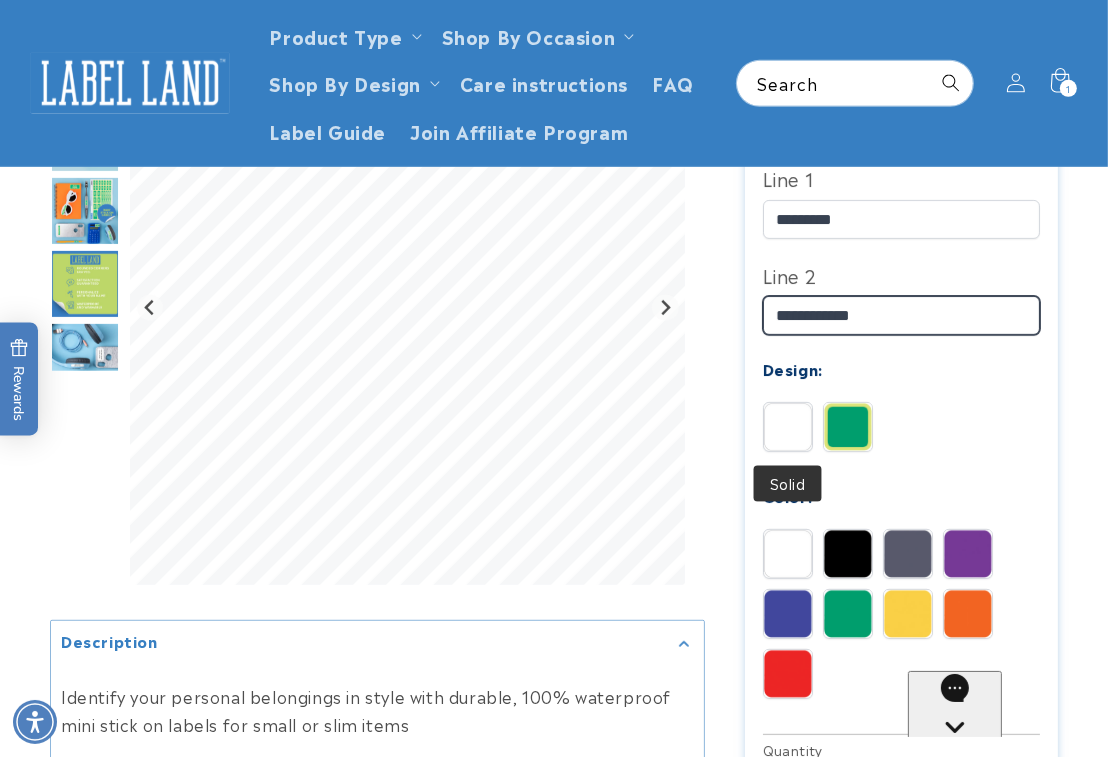 type on "**********" 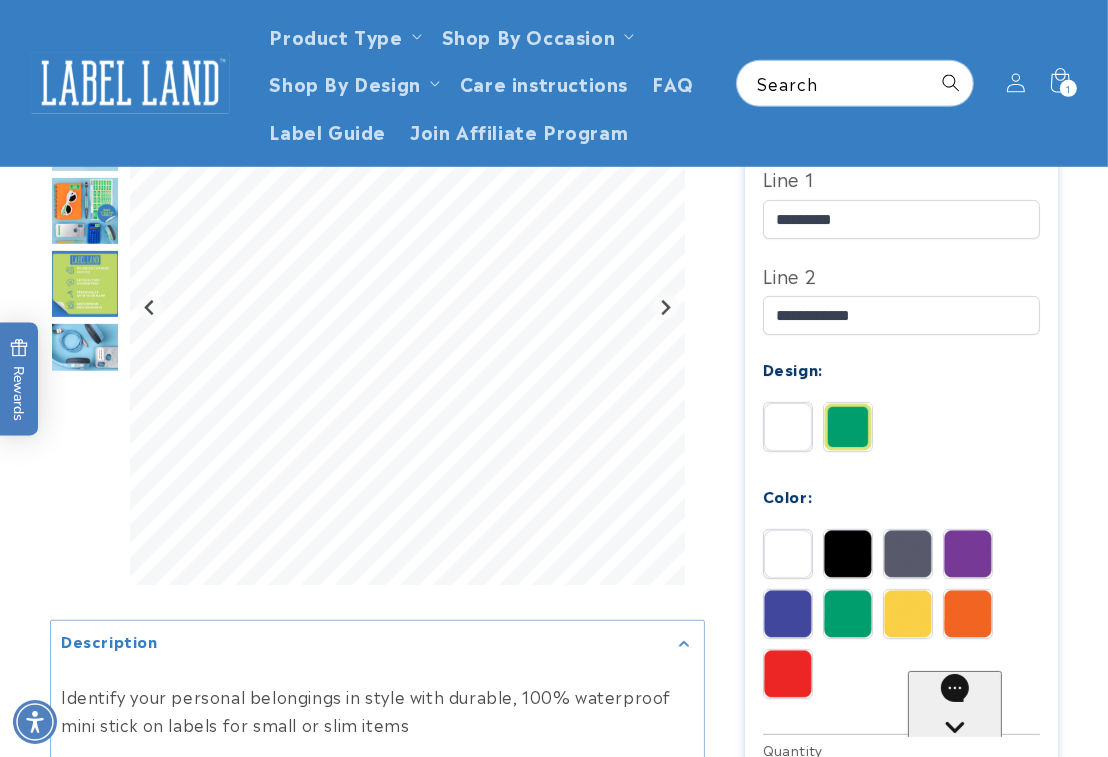 click at bounding box center [788, 427] 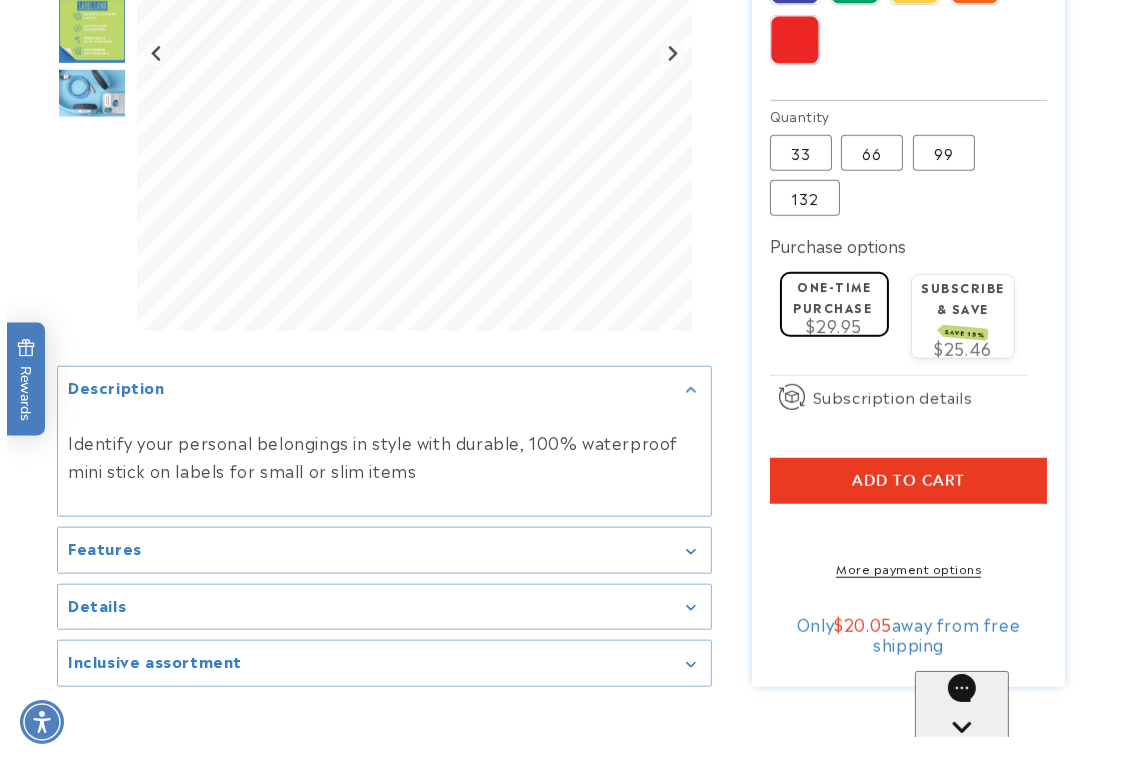 scroll, scrollTop: 1363, scrollLeft: 0, axis: vertical 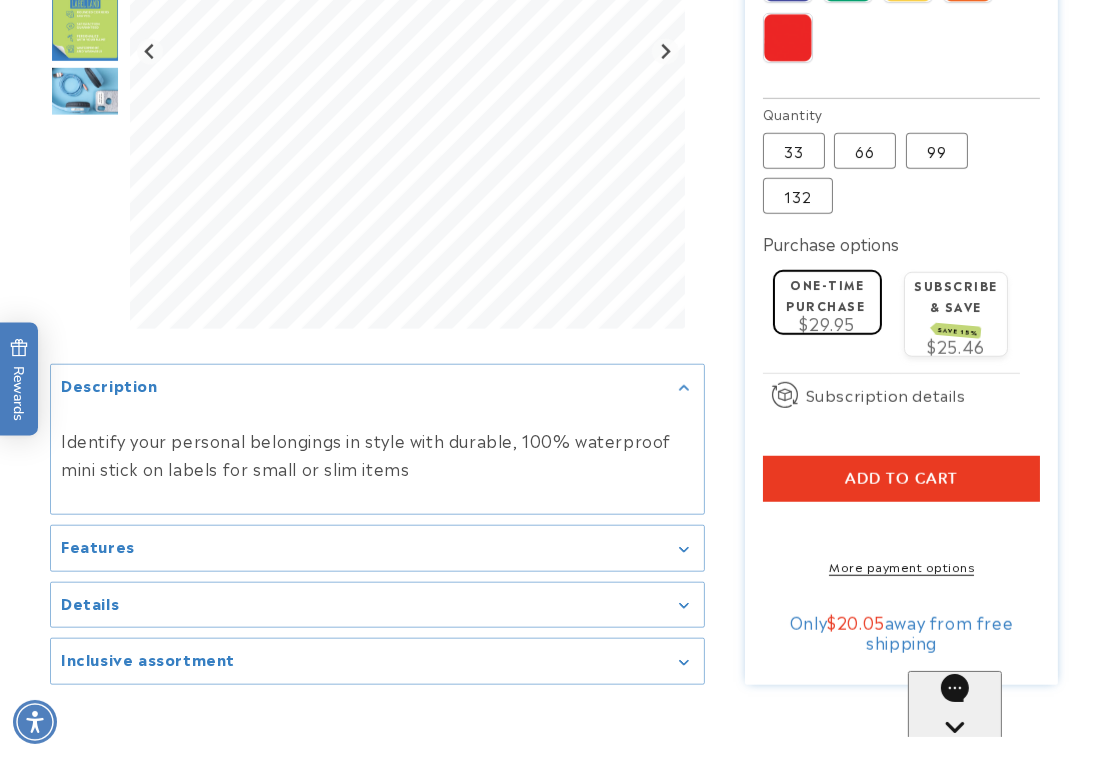 click on "Add to cart" at bounding box center (902, 479) 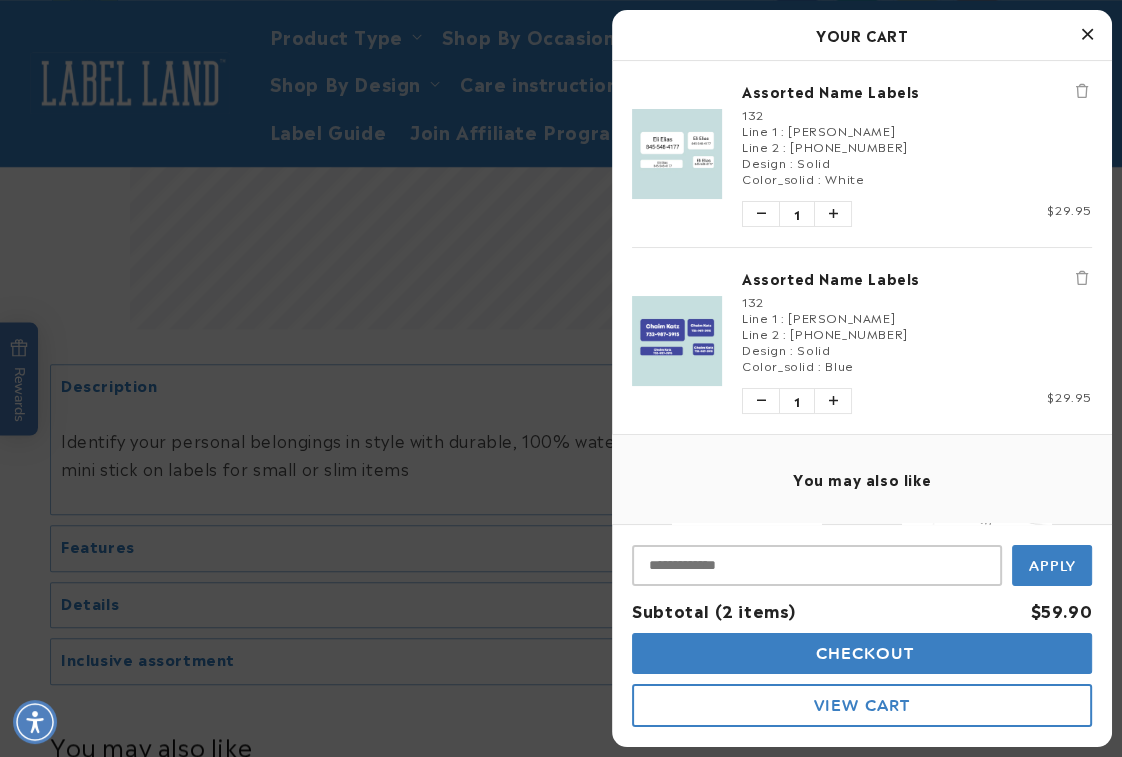 click on "Checkout" at bounding box center [862, 653] 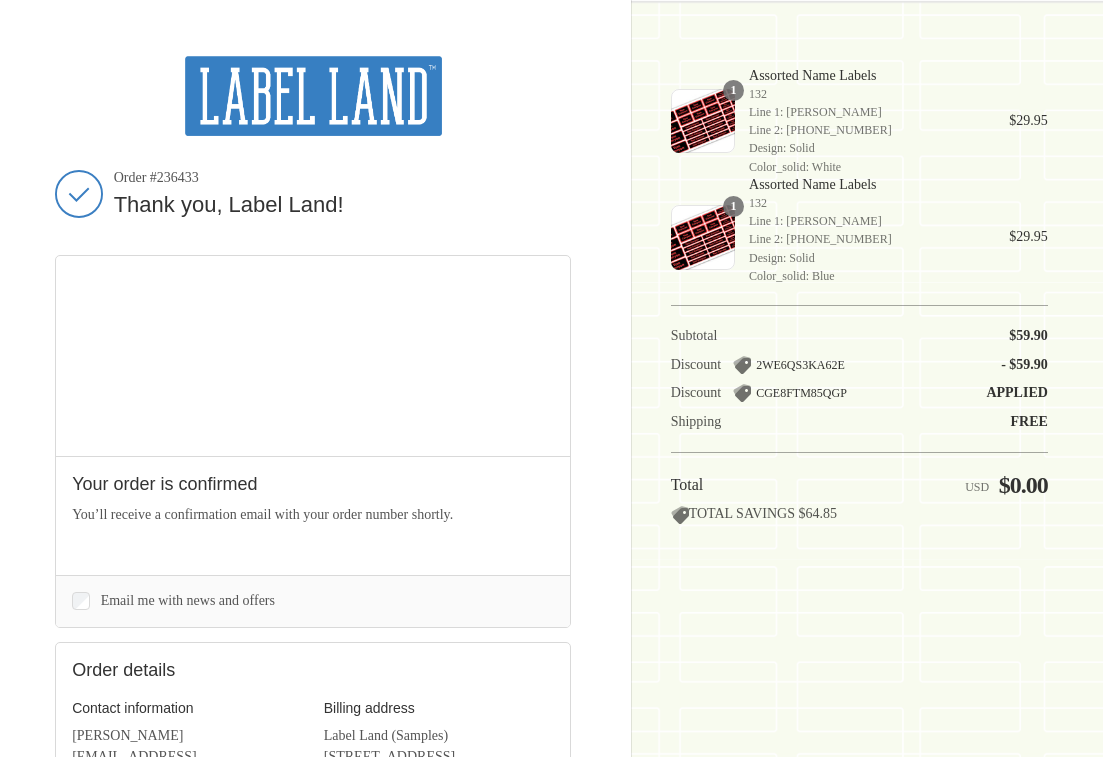 scroll, scrollTop: 0, scrollLeft: 0, axis: both 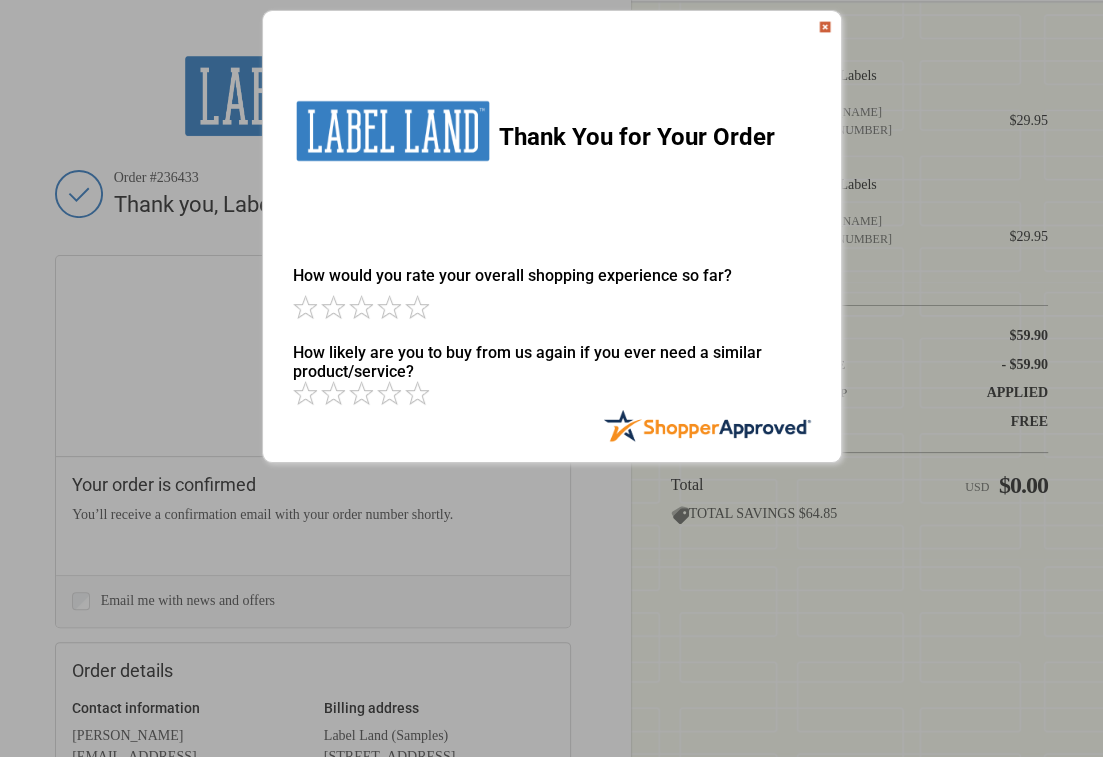 click at bounding box center [825, 27] 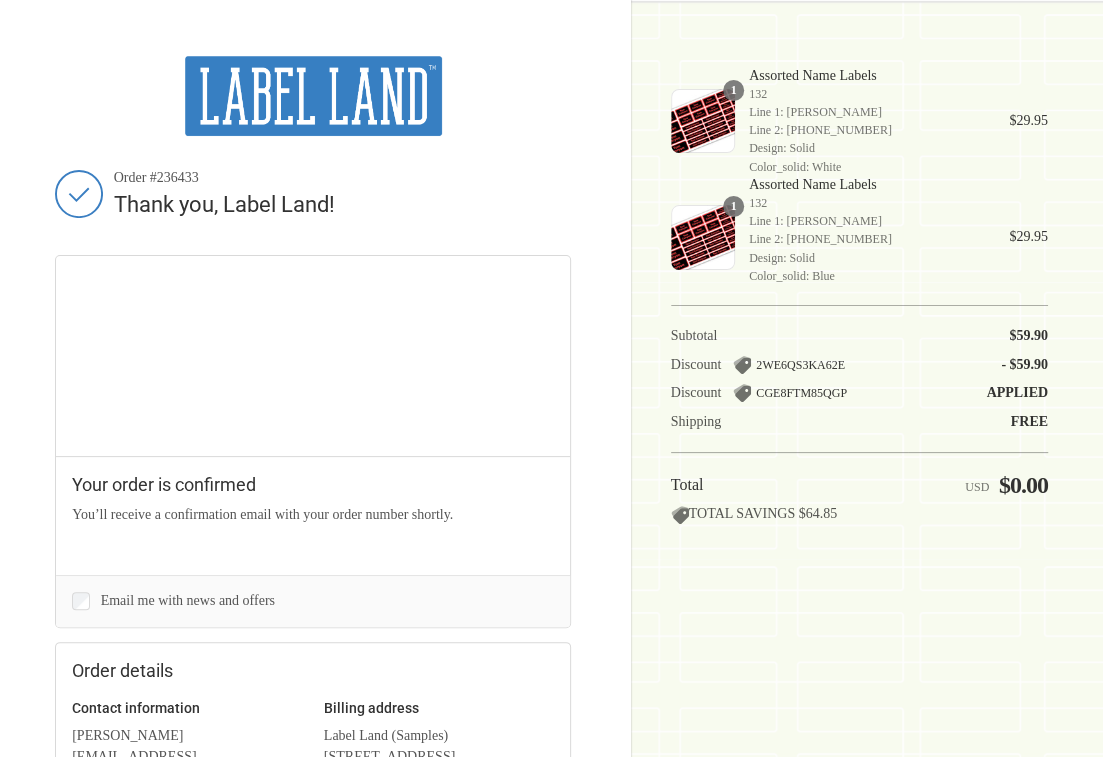click on "Order #236433" at bounding box center (343, 178) 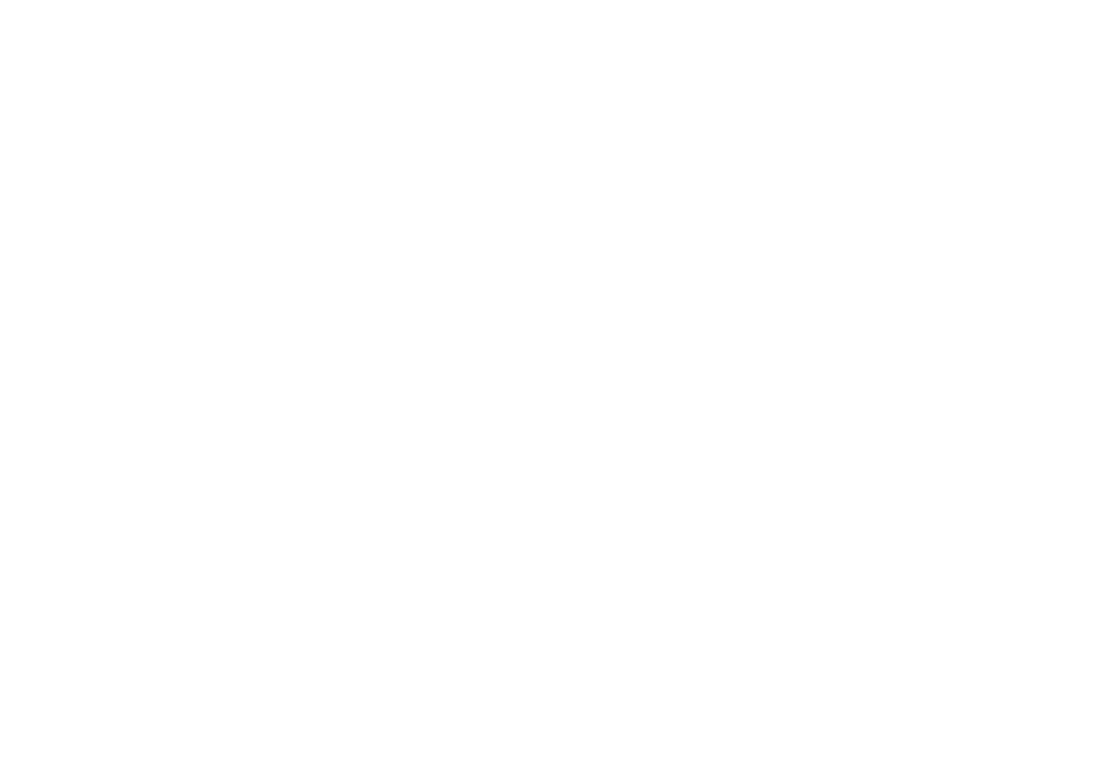 scroll, scrollTop: 0, scrollLeft: 0, axis: both 